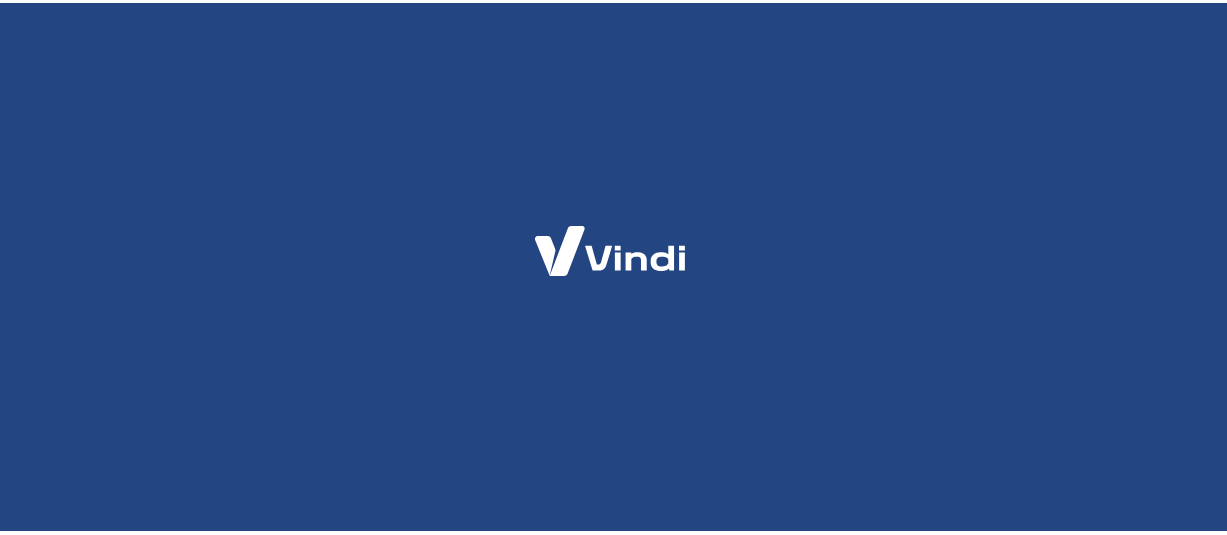 scroll, scrollTop: 0, scrollLeft: 0, axis: both 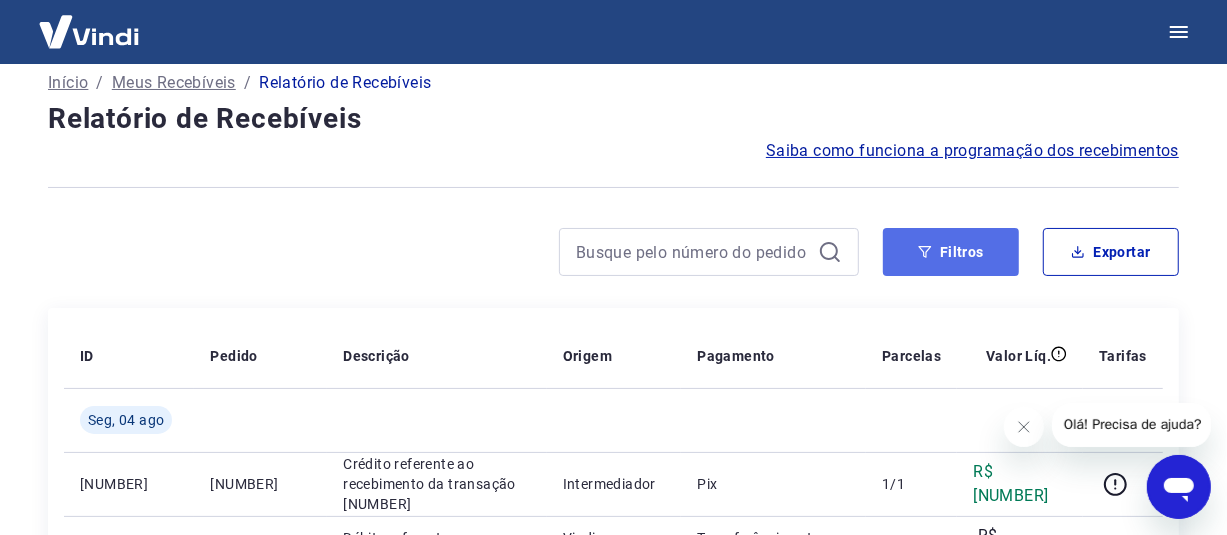 click on "Filtros" at bounding box center (951, 252) 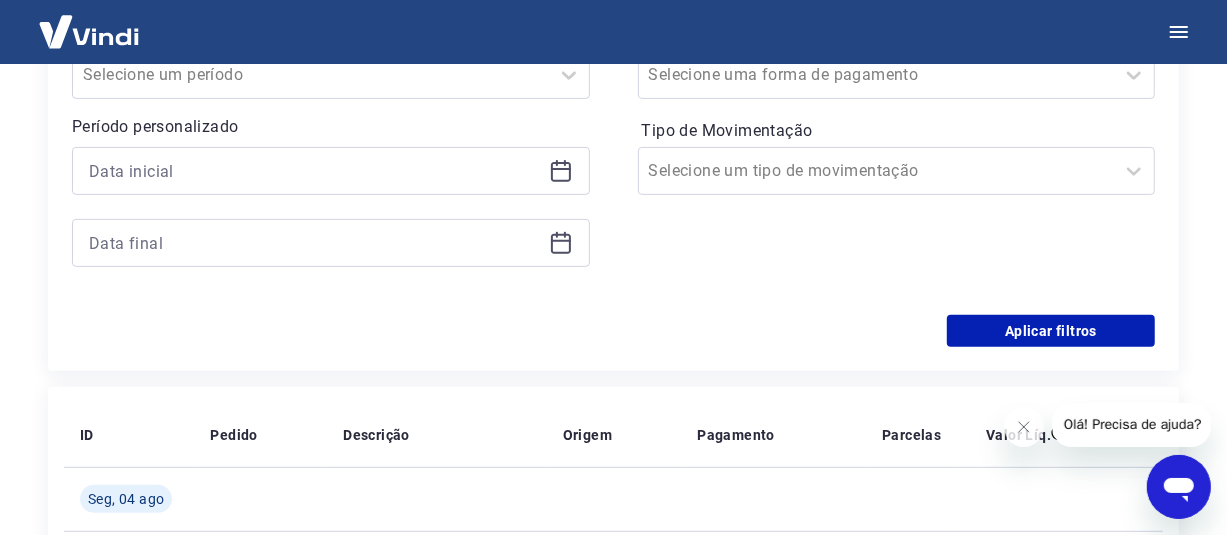 scroll, scrollTop: 421, scrollLeft: 0, axis: vertical 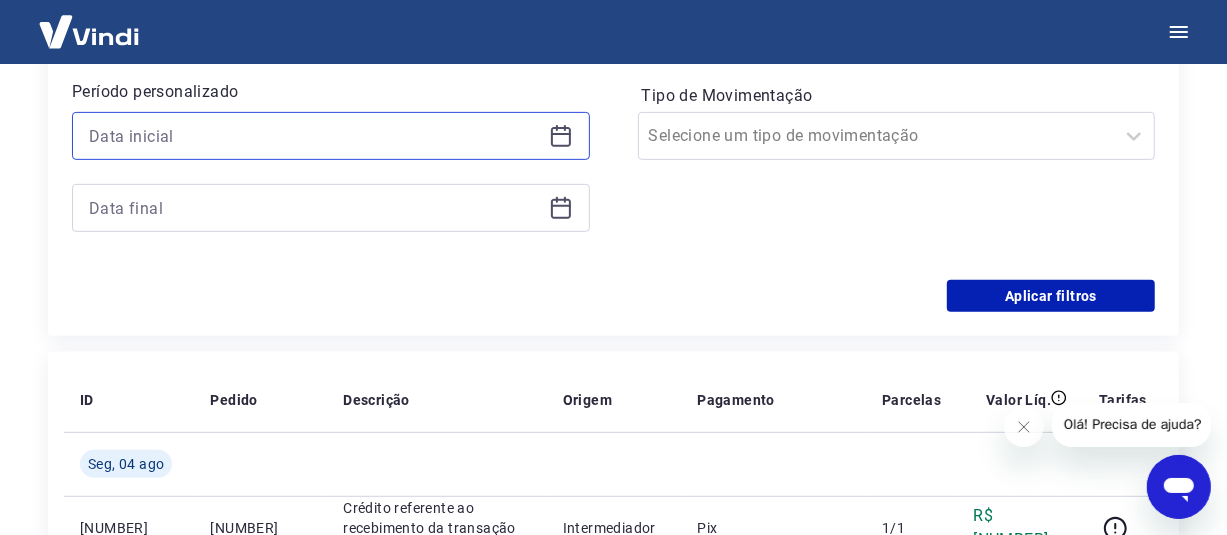 click at bounding box center [315, 136] 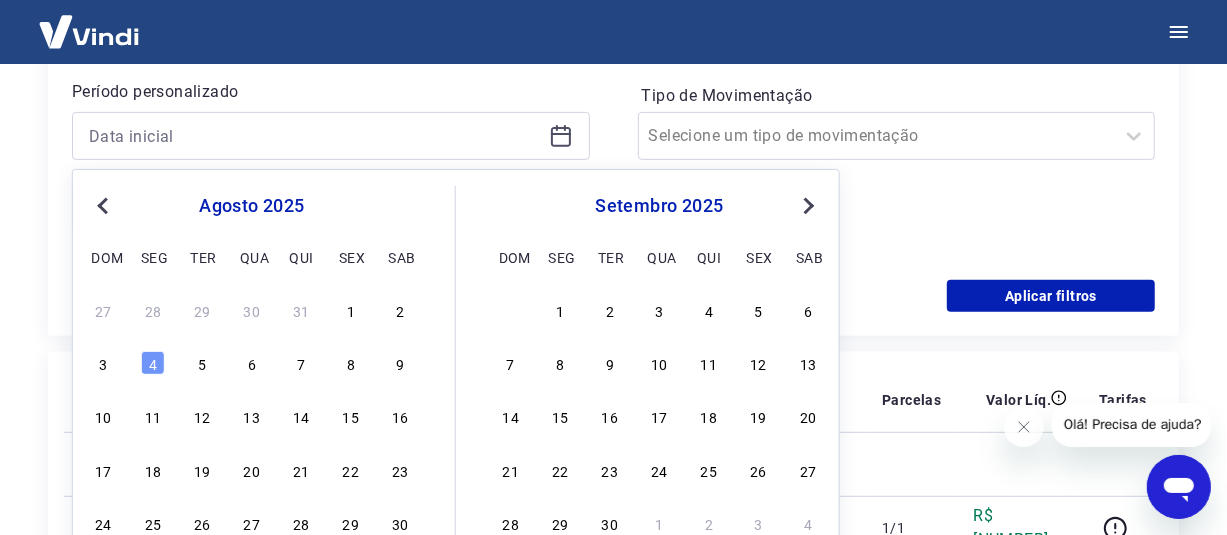 click on "Previous Month" at bounding box center [105, 205] 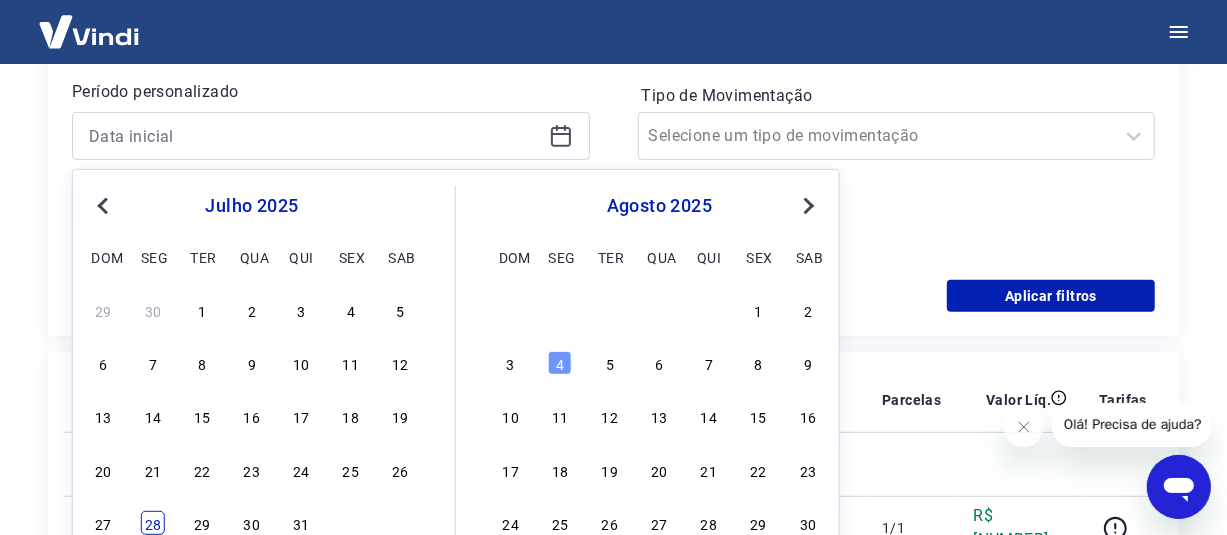 click on "28" at bounding box center [153, 523] 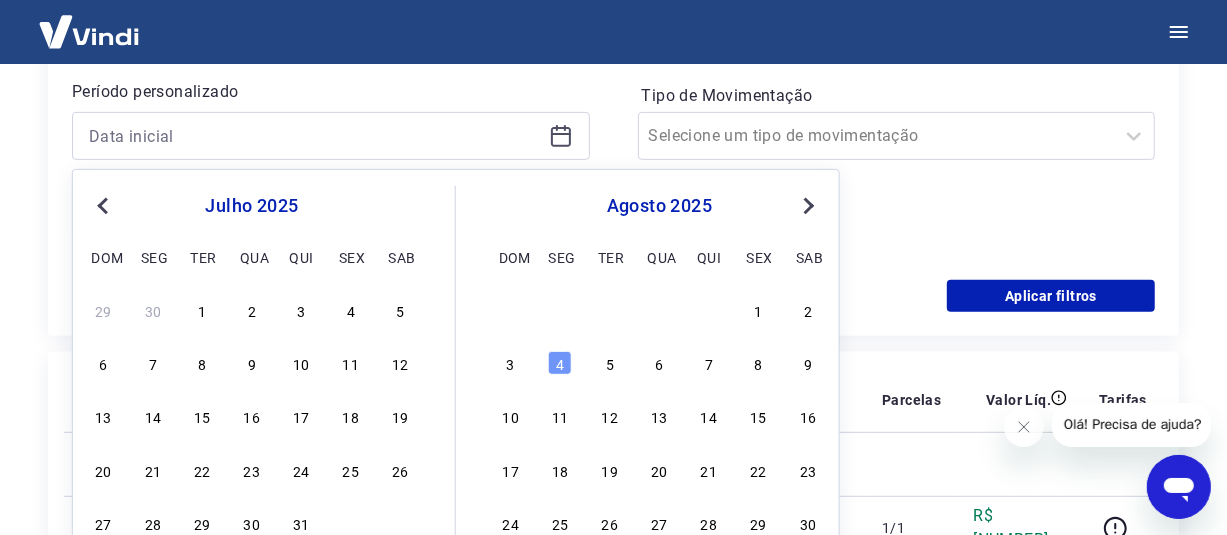 type on "28/07/2025" 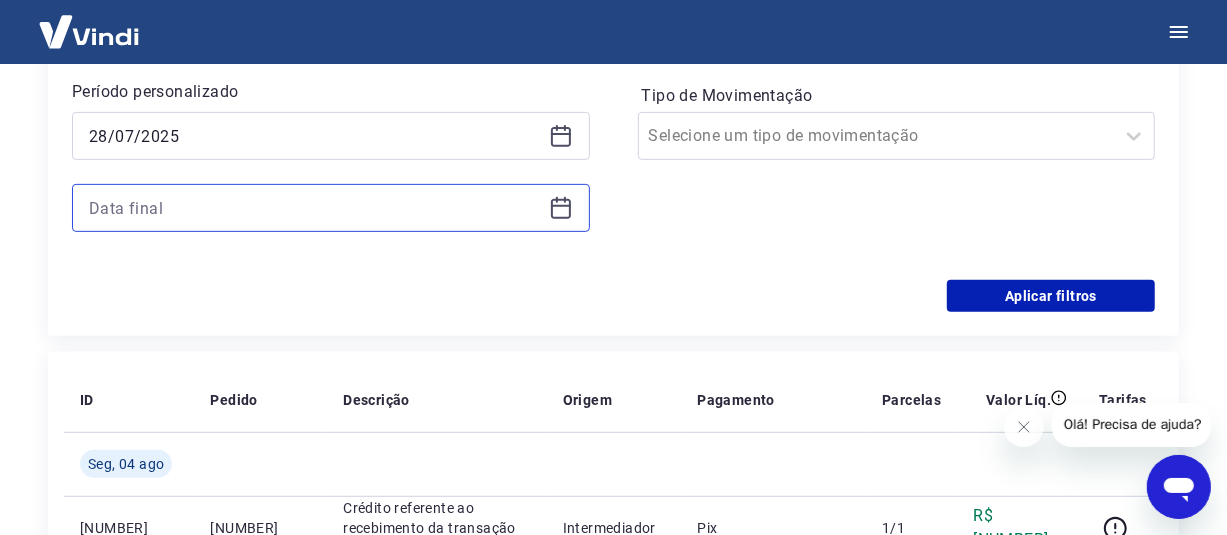 click at bounding box center (315, 208) 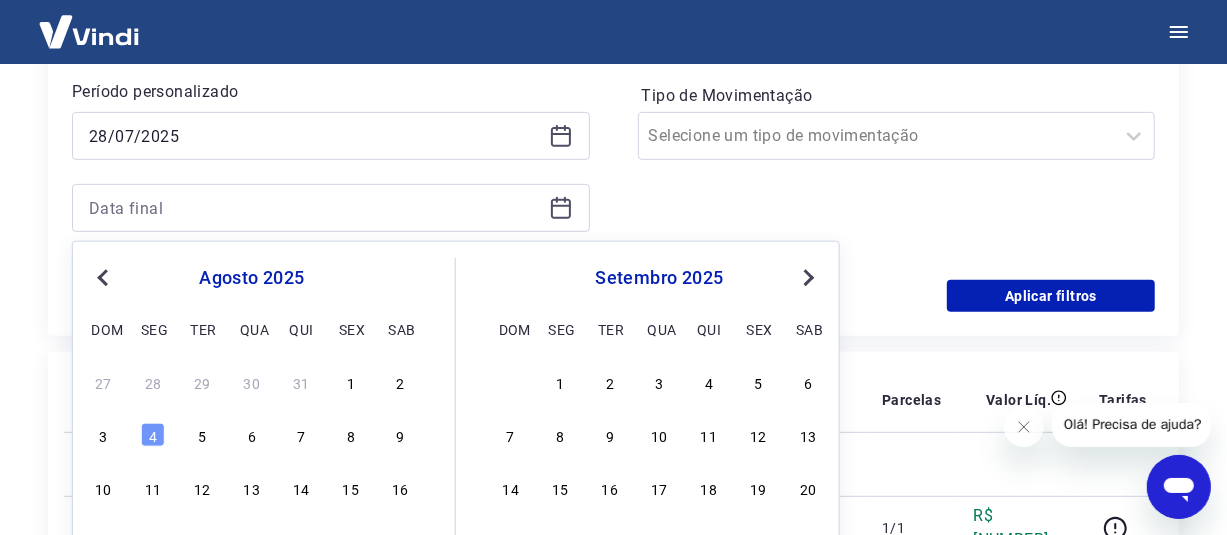 click on "Previous Month" at bounding box center [105, 276] 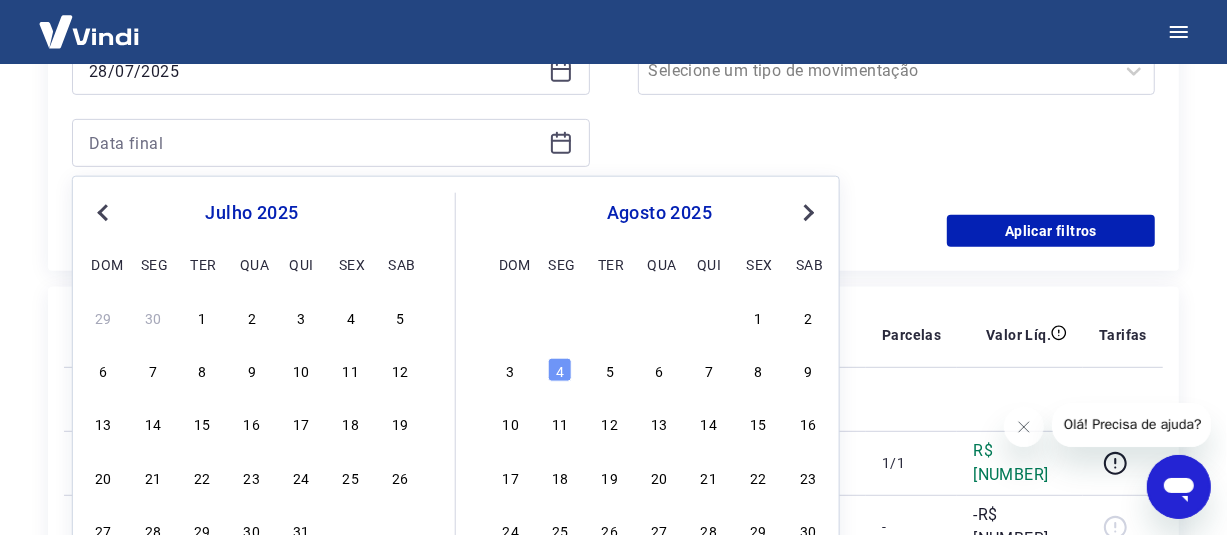 scroll, scrollTop: 521, scrollLeft: 0, axis: vertical 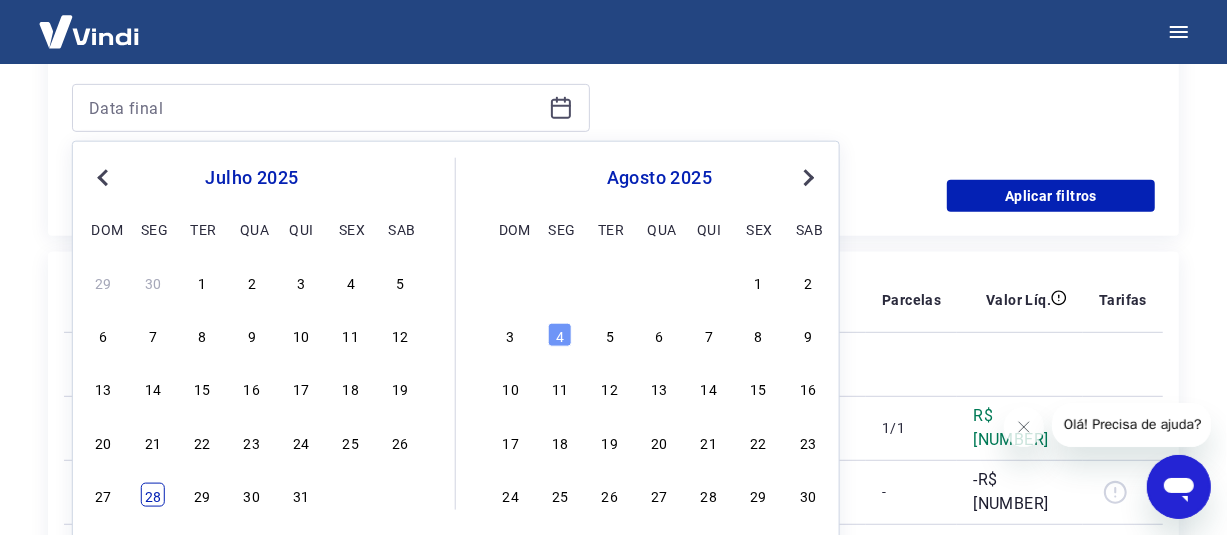 click on "28" at bounding box center (153, 495) 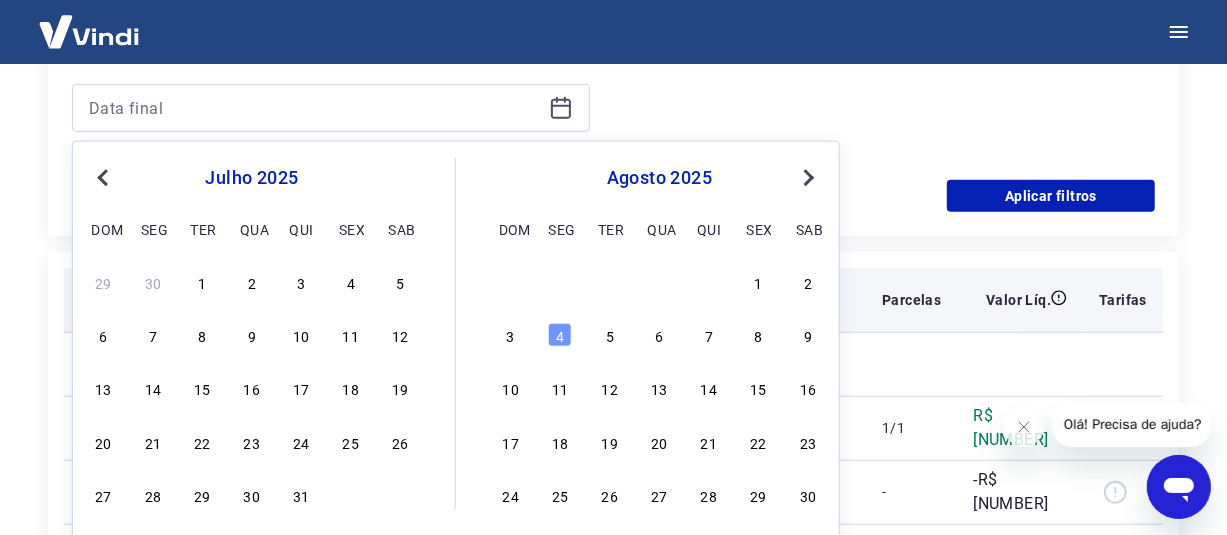 type on "28/07/2025" 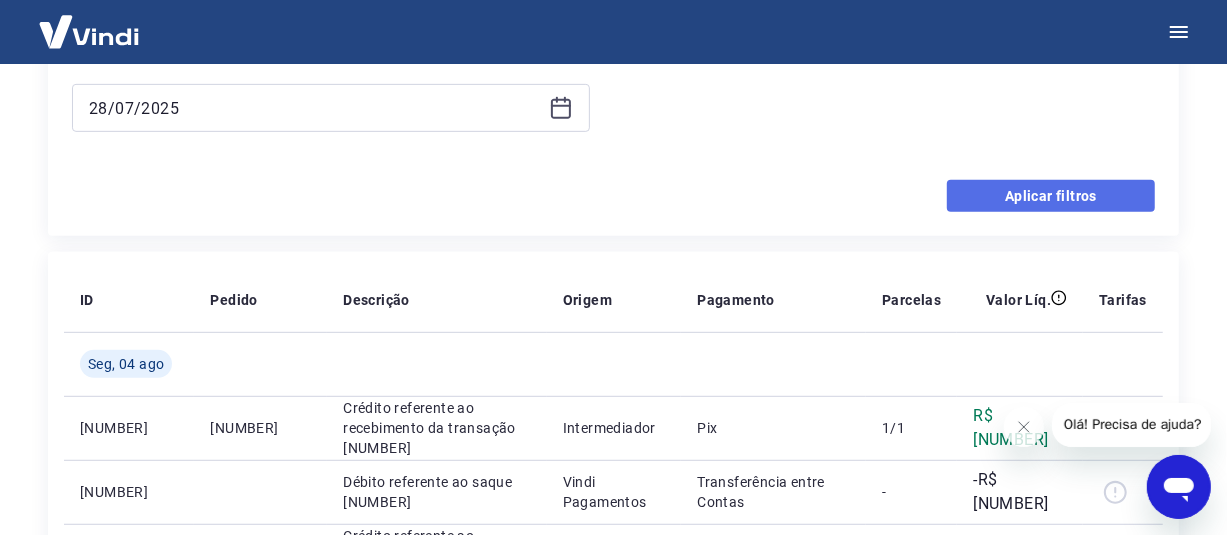 click on "Aplicar filtros" at bounding box center [1051, 196] 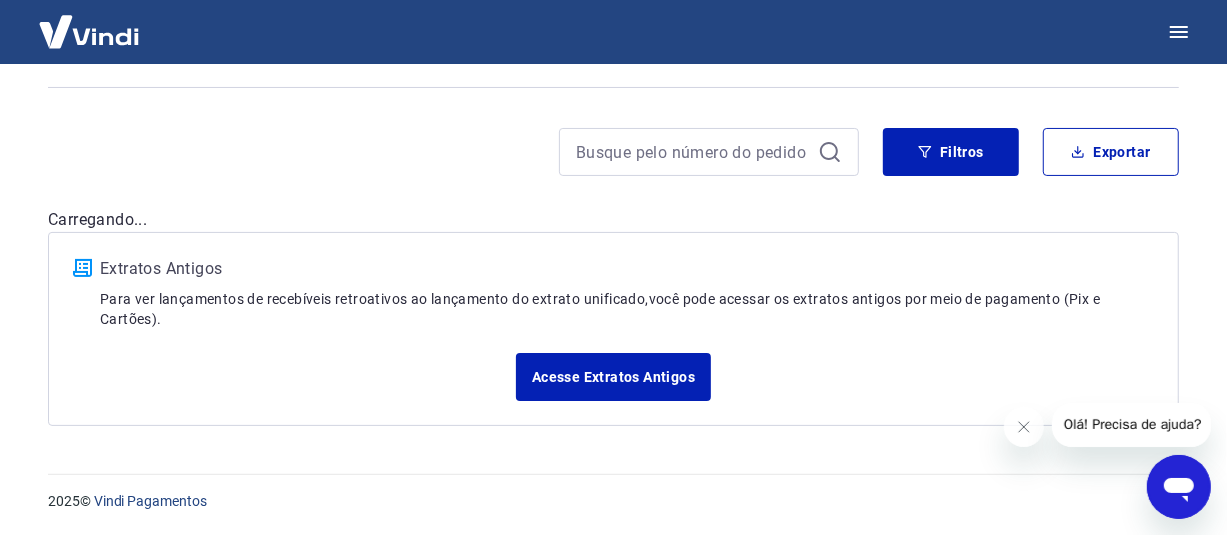 scroll, scrollTop: 521, scrollLeft: 0, axis: vertical 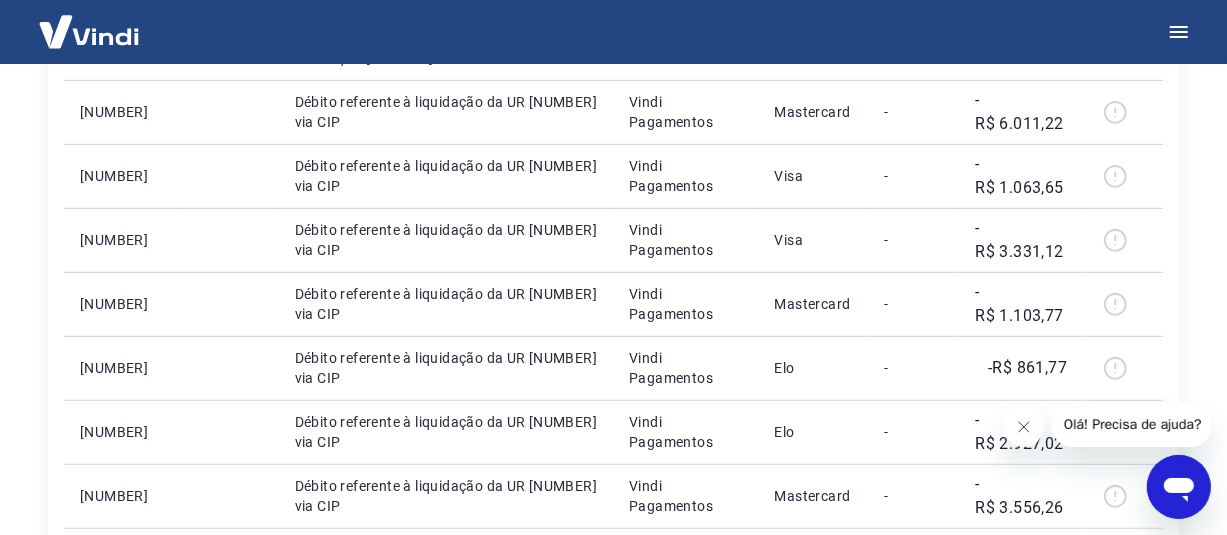 drag, startPoint x: 1027, startPoint y: 424, endPoint x: 2030, endPoint y: 806, distance: 1073.2814 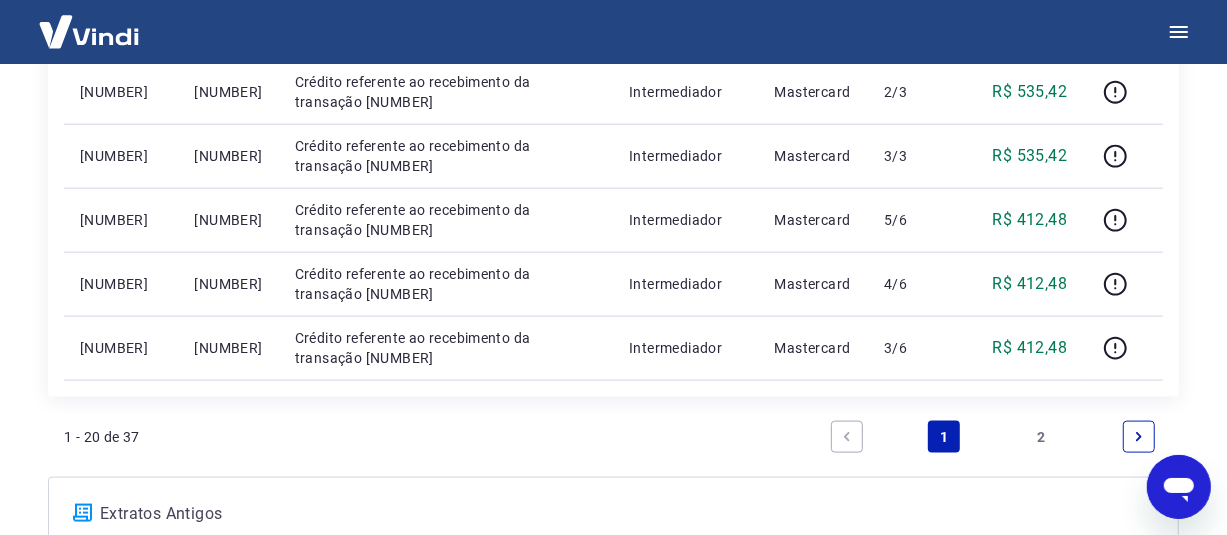 scroll, scrollTop: 1421, scrollLeft: 0, axis: vertical 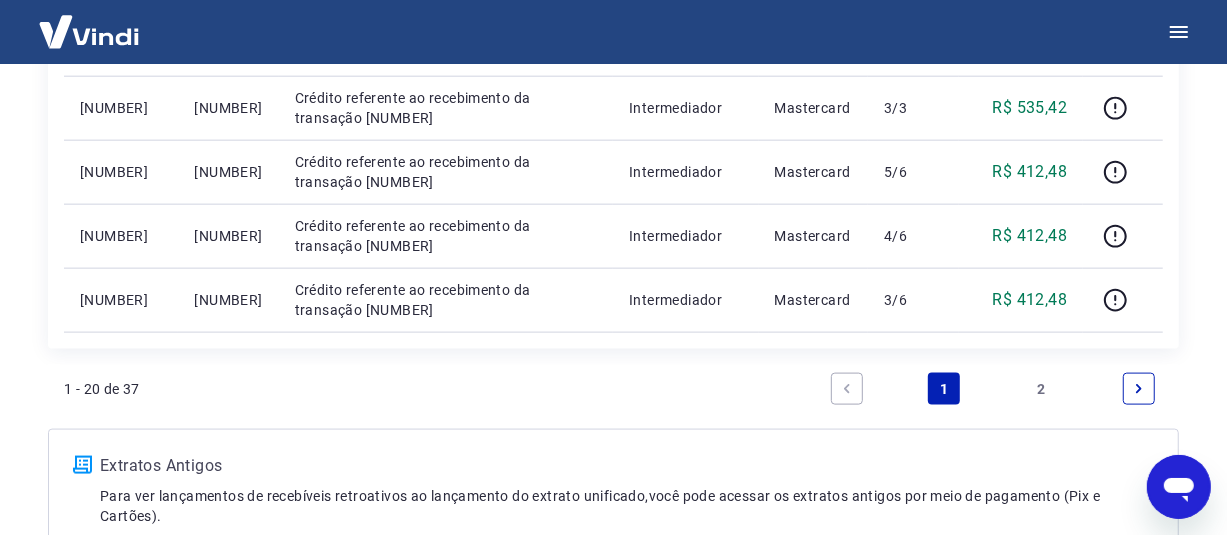 click on "2" at bounding box center [1042, 389] 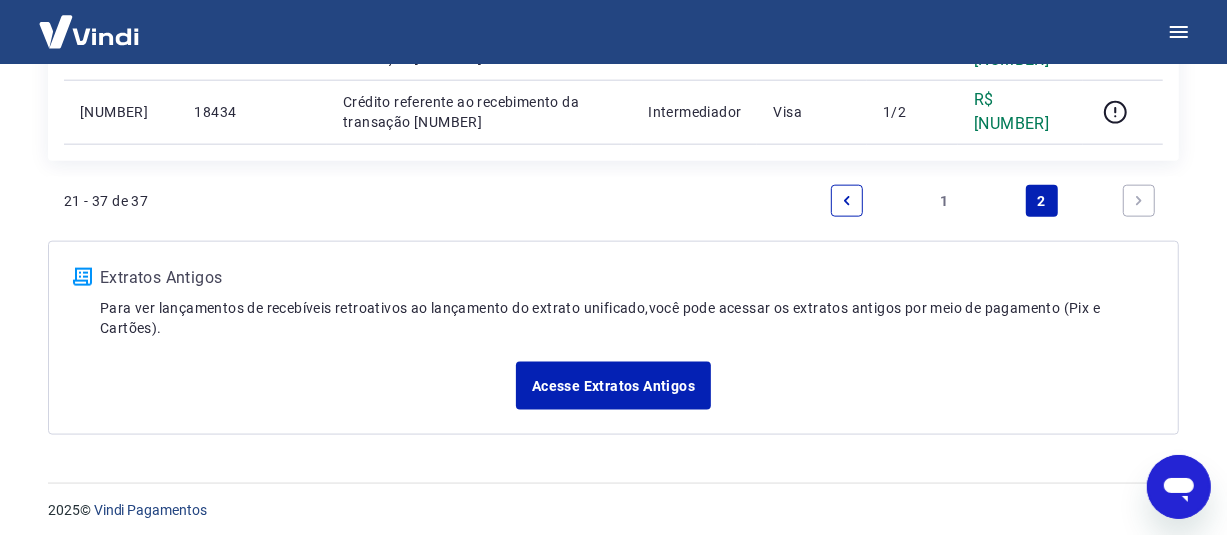 scroll, scrollTop: 1426, scrollLeft: 0, axis: vertical 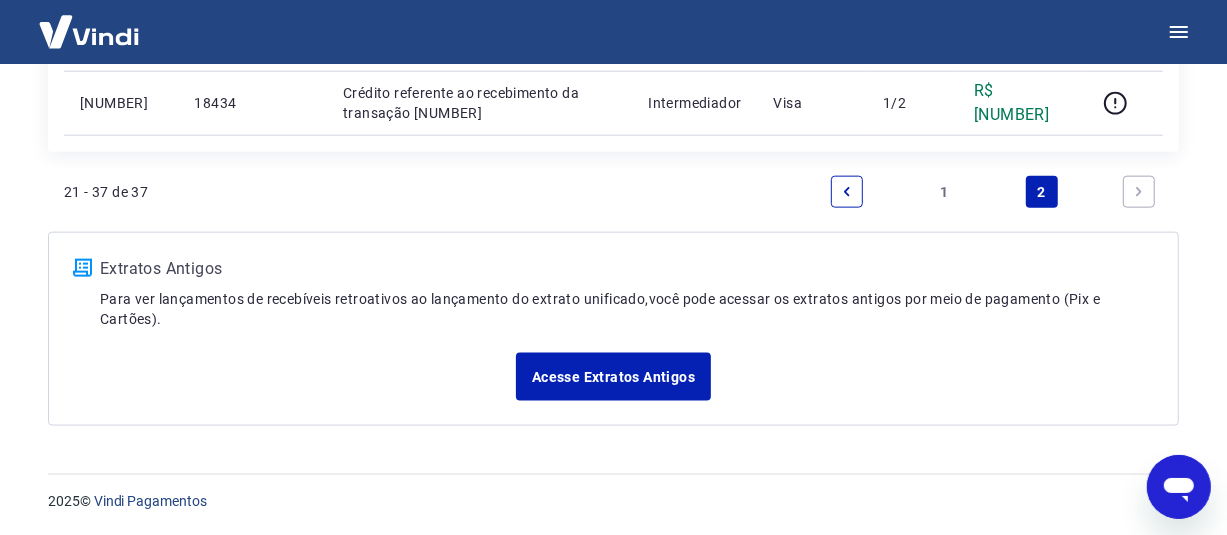 click on "1" at bounding box center [944, 192] 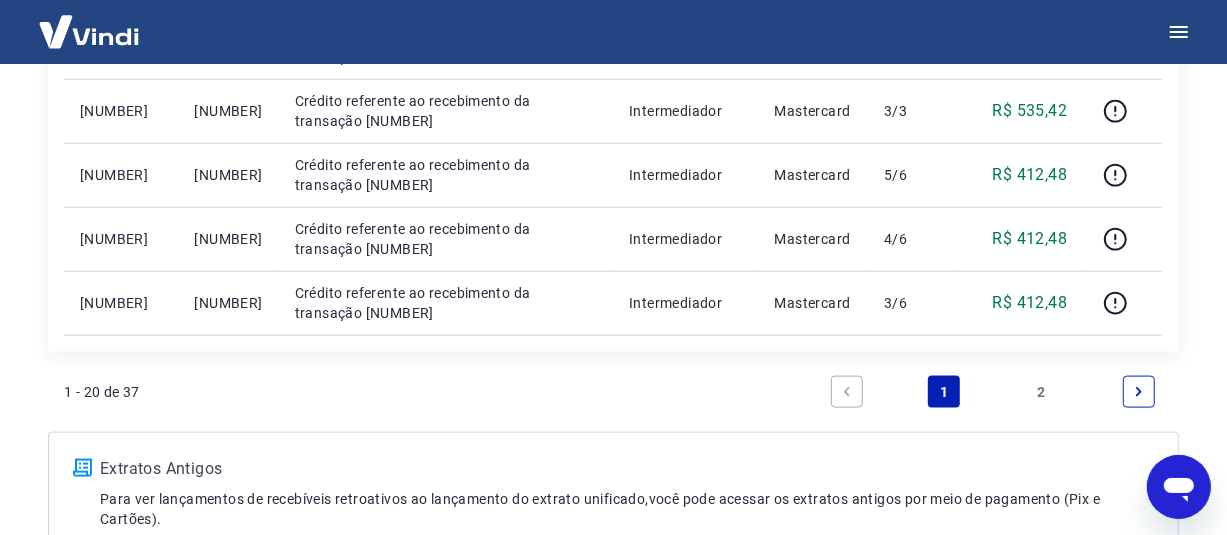 scroll, scrollTop: 1618, scrollLeft: 0, axis: vertical 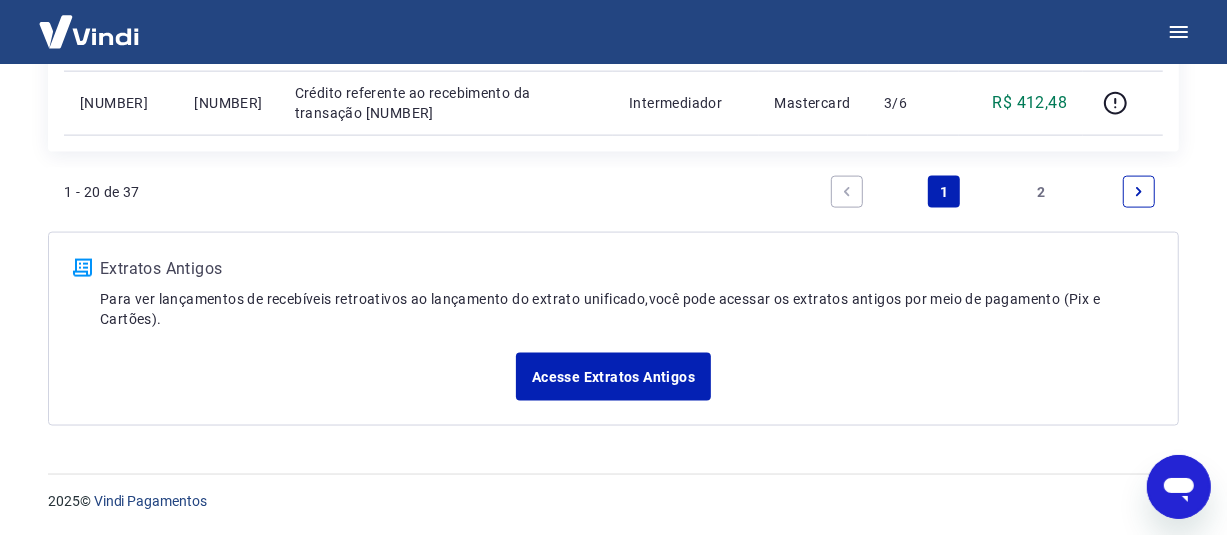 click 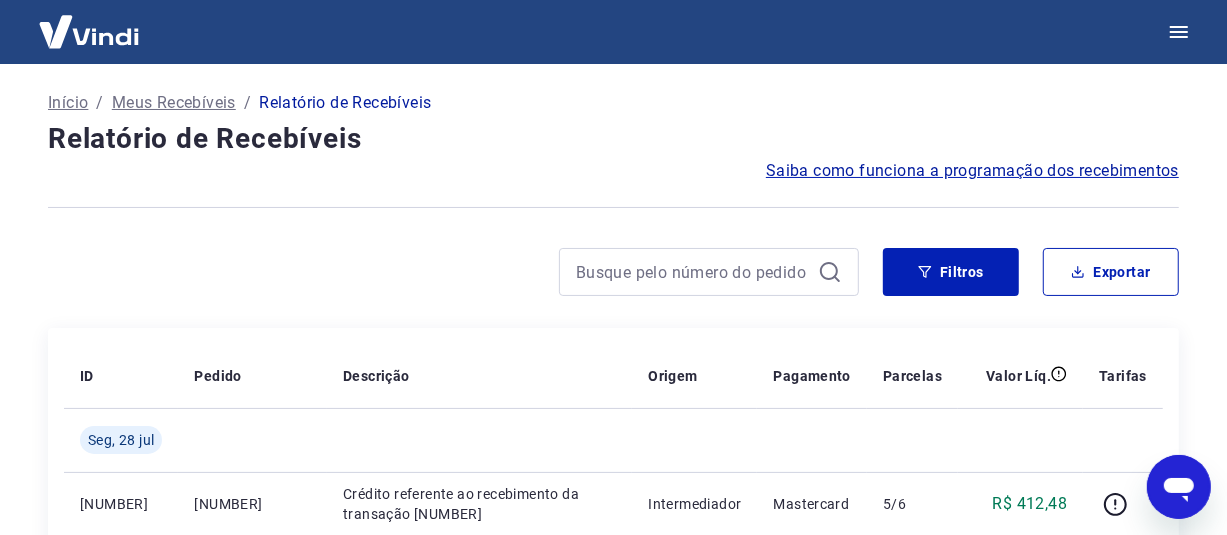 scroll, scrollTop: 0, scrollLeft: 0, axis: both 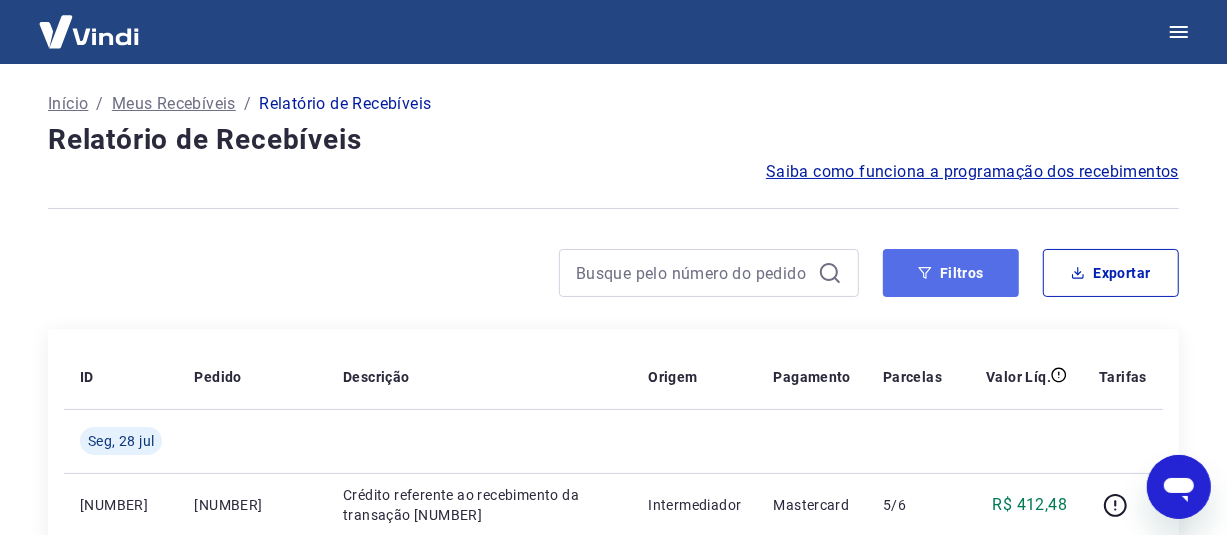 click 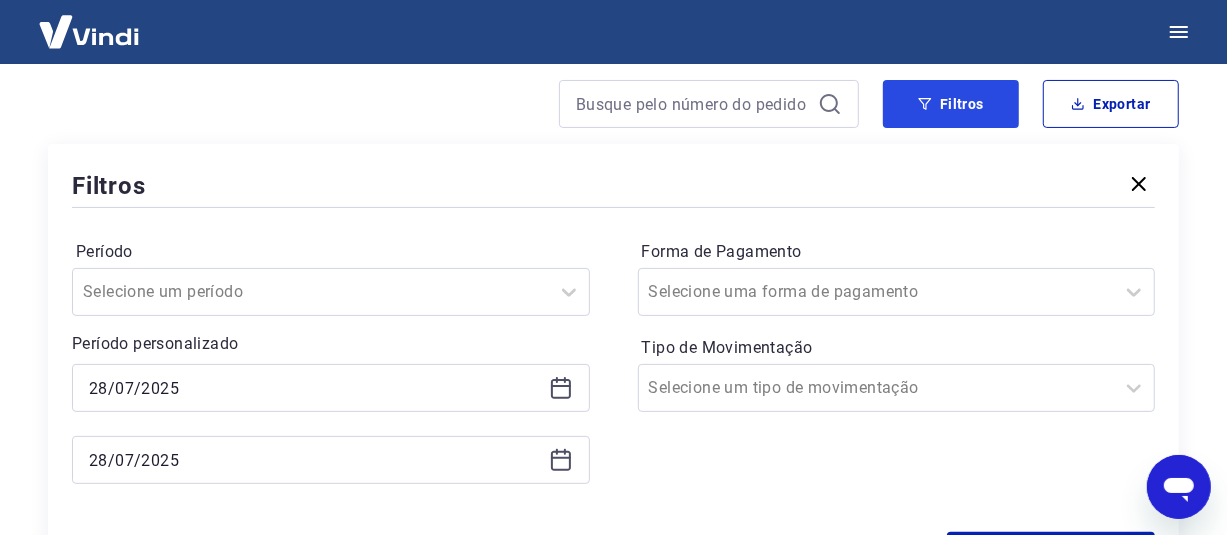scroll, scrollTop: 300, scrollLeft: 0, axis: vertical 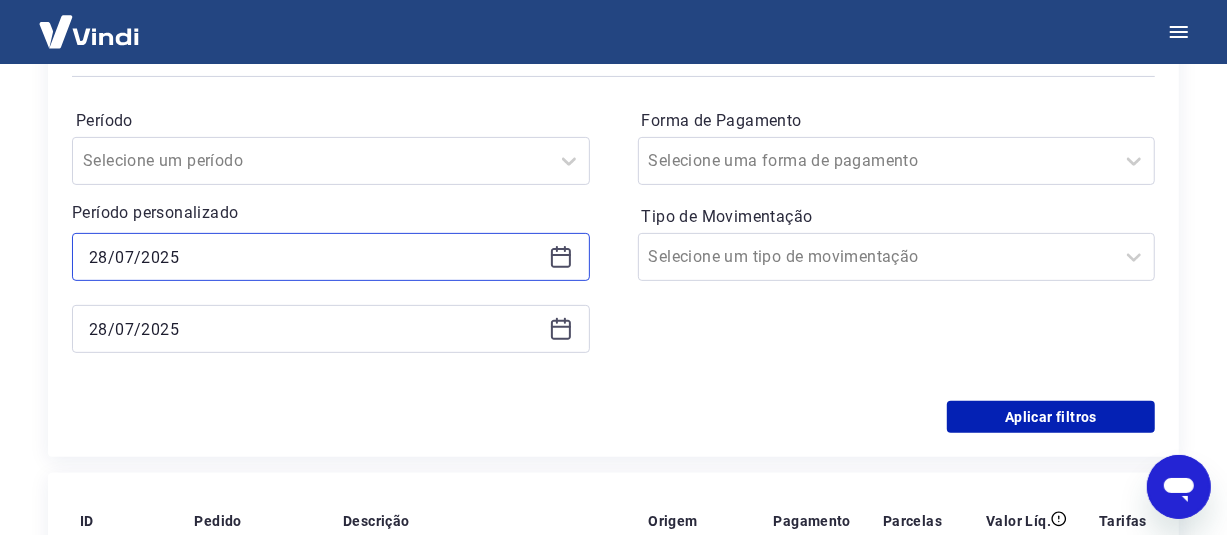 click on "28/07/2025" at bounding box center (315, 257) 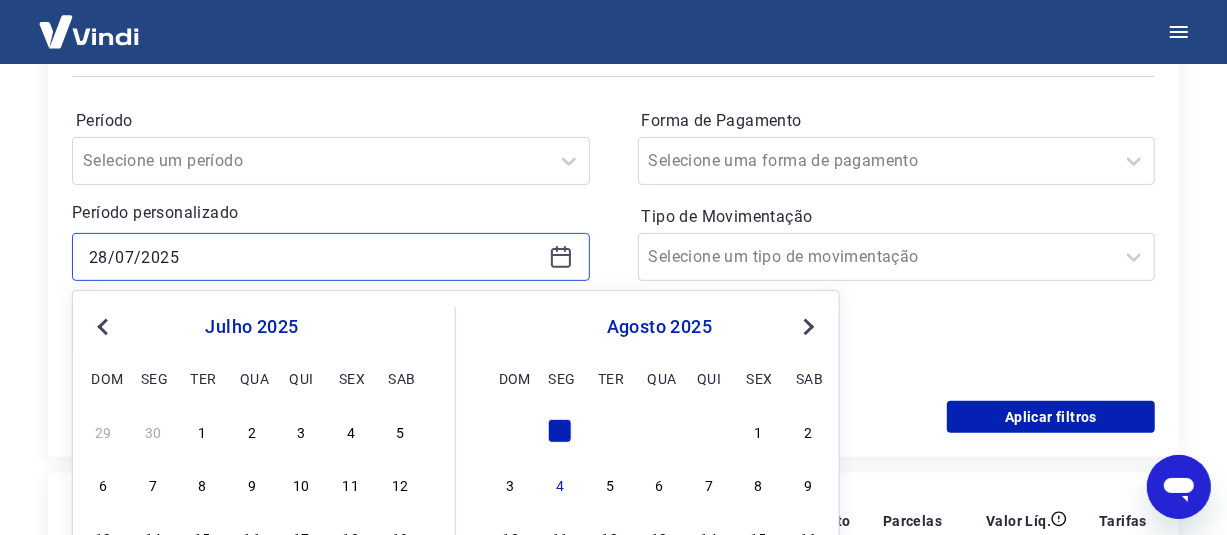 scroll, scrollTop: 400, scrollLeft: 0, axis: vertical 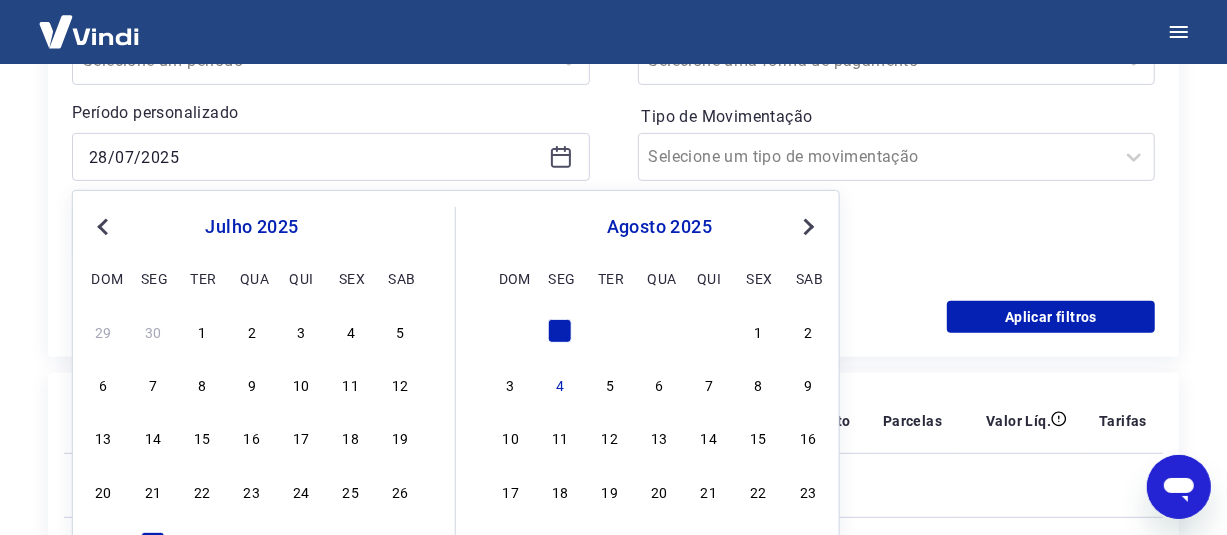 drag, startPoint x: 398, startPoint y: 487, endPoint x: 296, endPoint y: 351, distance: 170 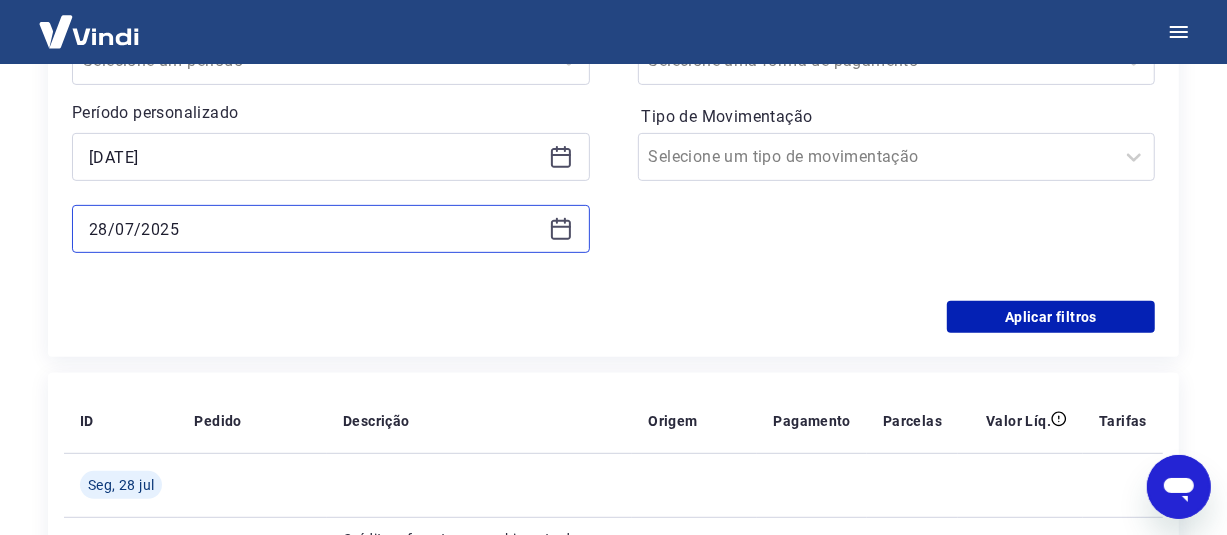 click on "28/07/2025" at bounding box center (315, 229) 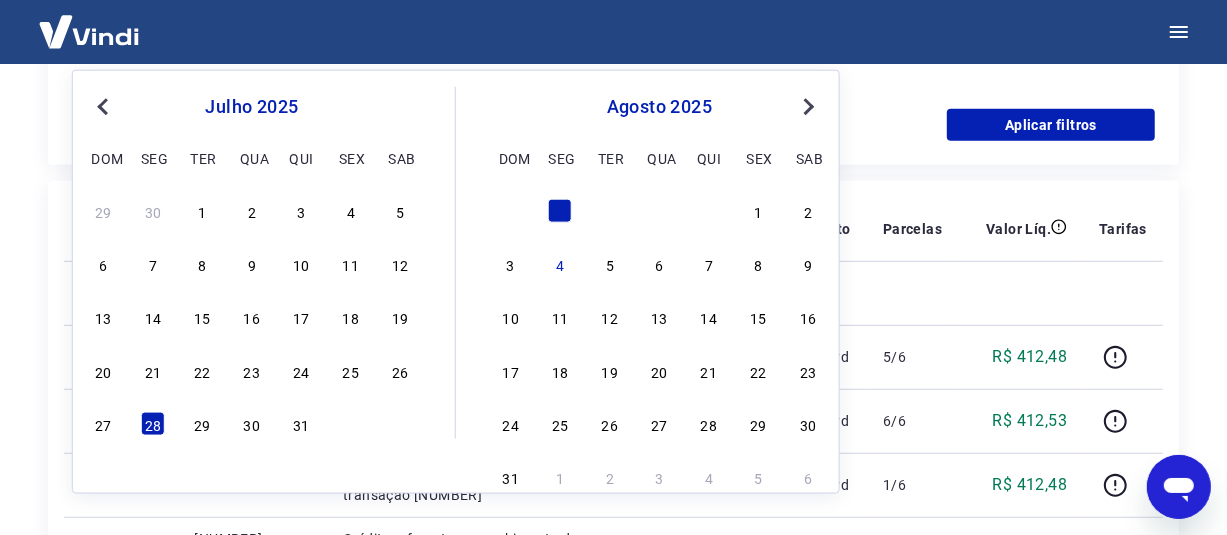 scroll, scrollTop: 600, scrollLeft: 0, axis: vertical 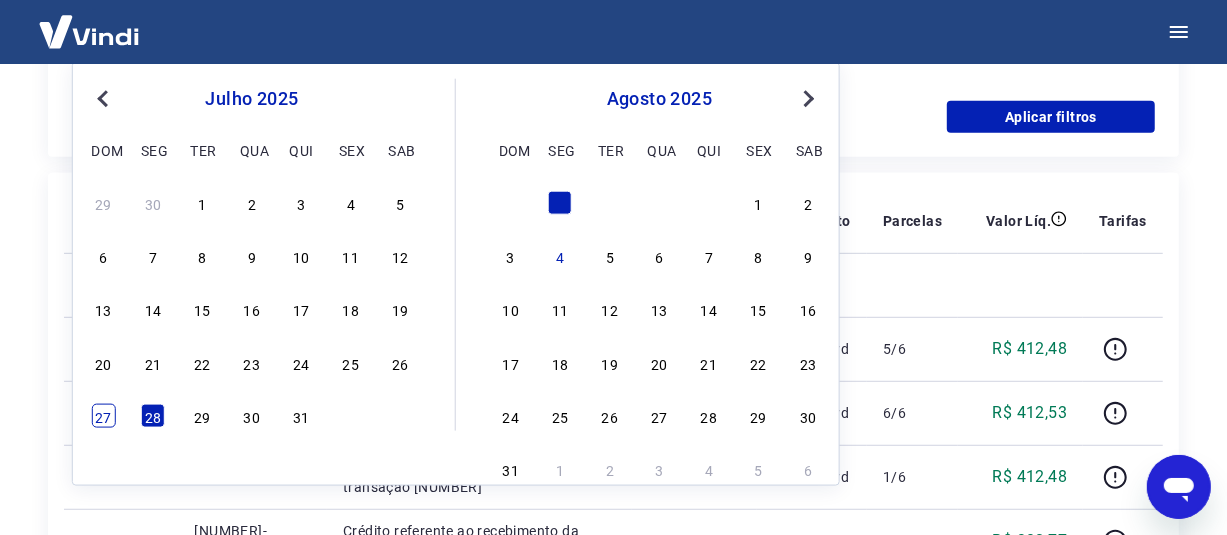 click on "27" at bounding box center (103, 416) 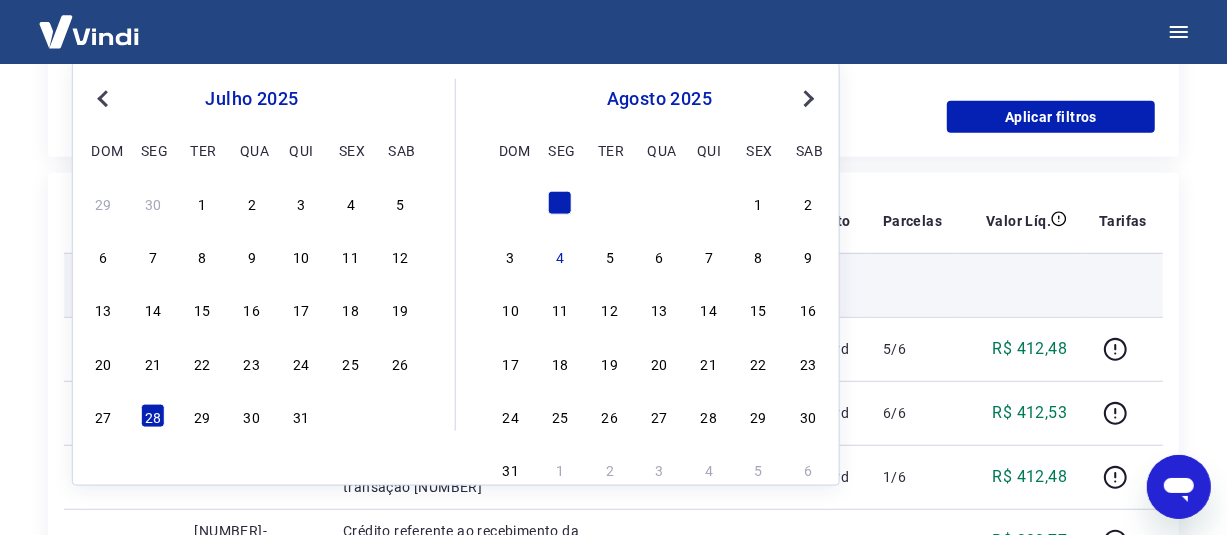 type on "[DATE]" 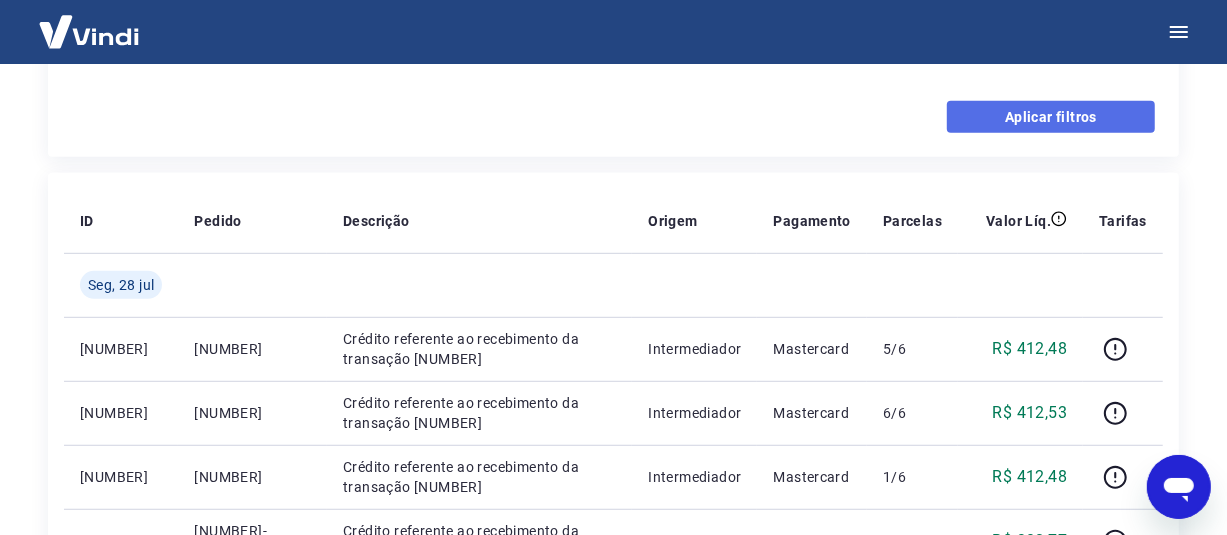 click on "Aplicar filtros" at bounding box center [1051, 117] 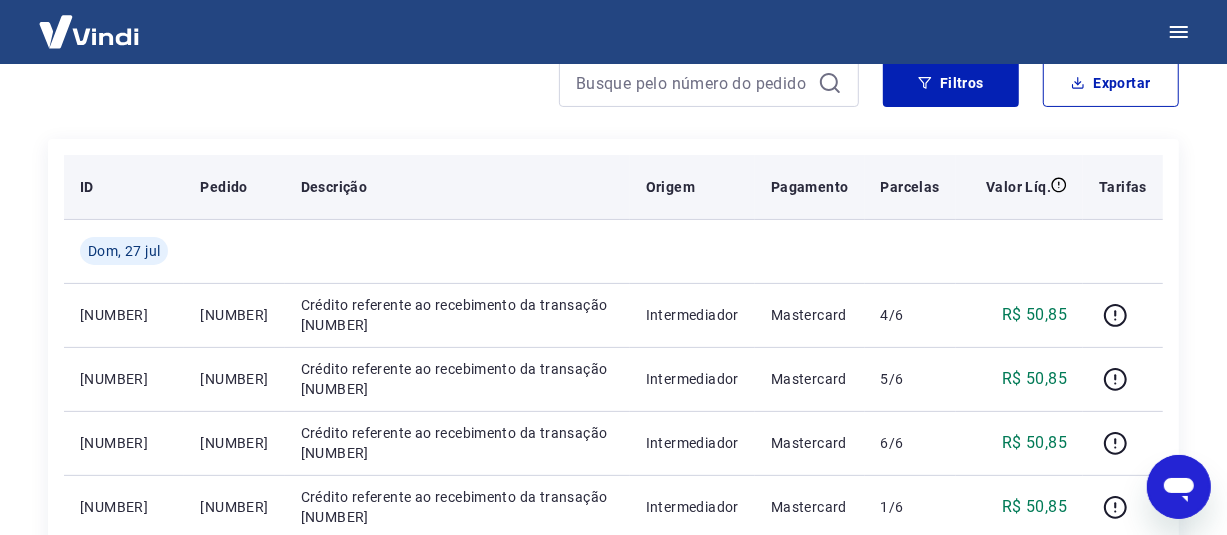 scroll, scrollTop: 200, scrollLeft: 0, axis: vertical 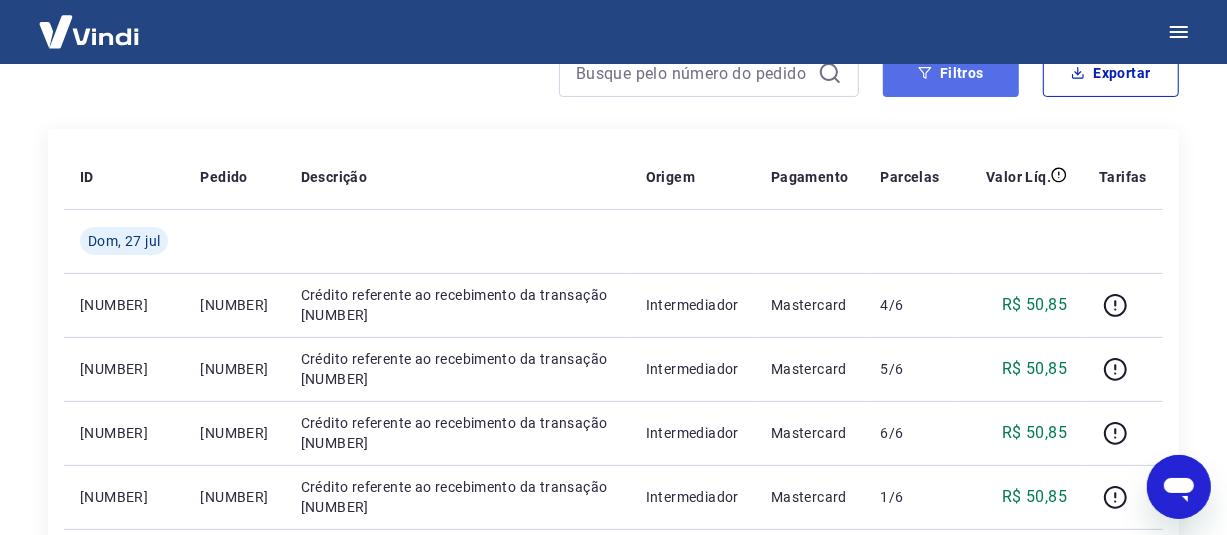 click on "Filtros" at bounding box center (951, 73) 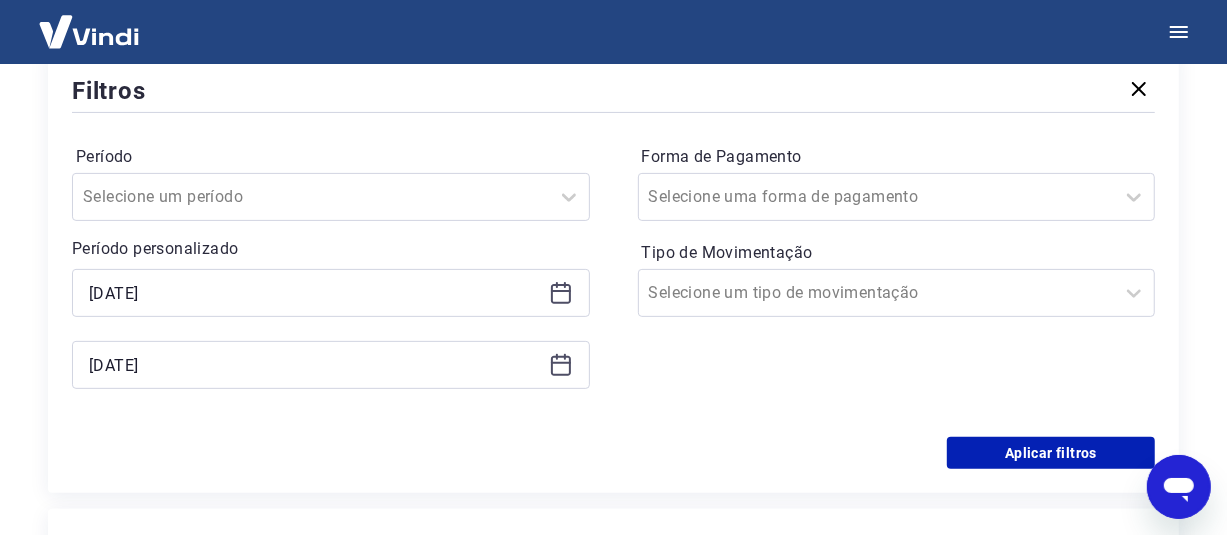 scroll, scrollTop: 300, scrollLeft: 0, axis: vertical 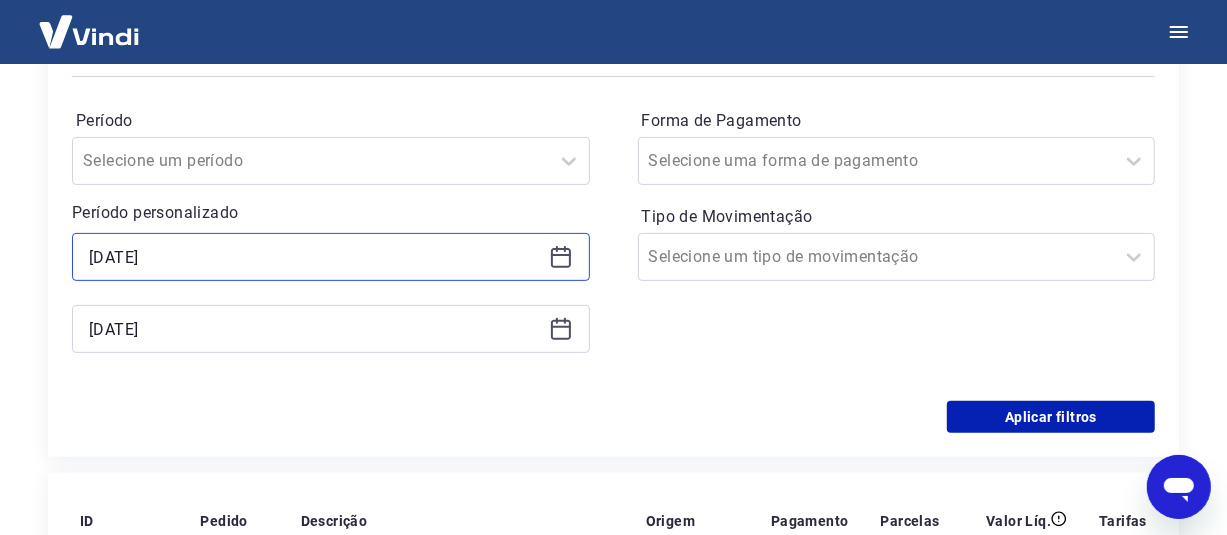 click on "[DATE]" at bounding box center [315, 257] 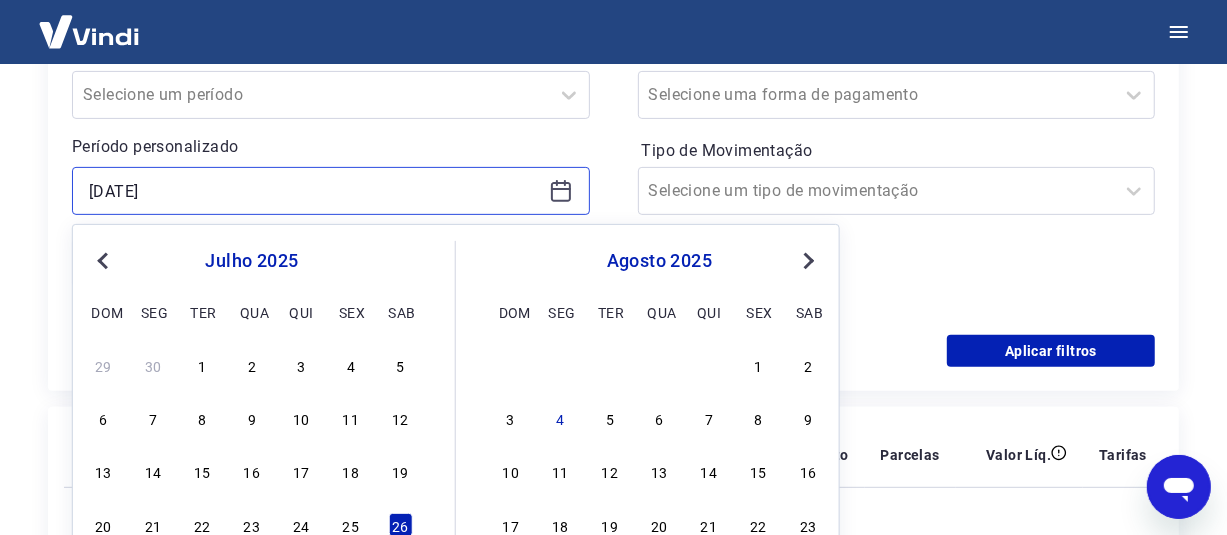 scroll, scrollTop: 400, scrollLeft: 0, axis: vertical 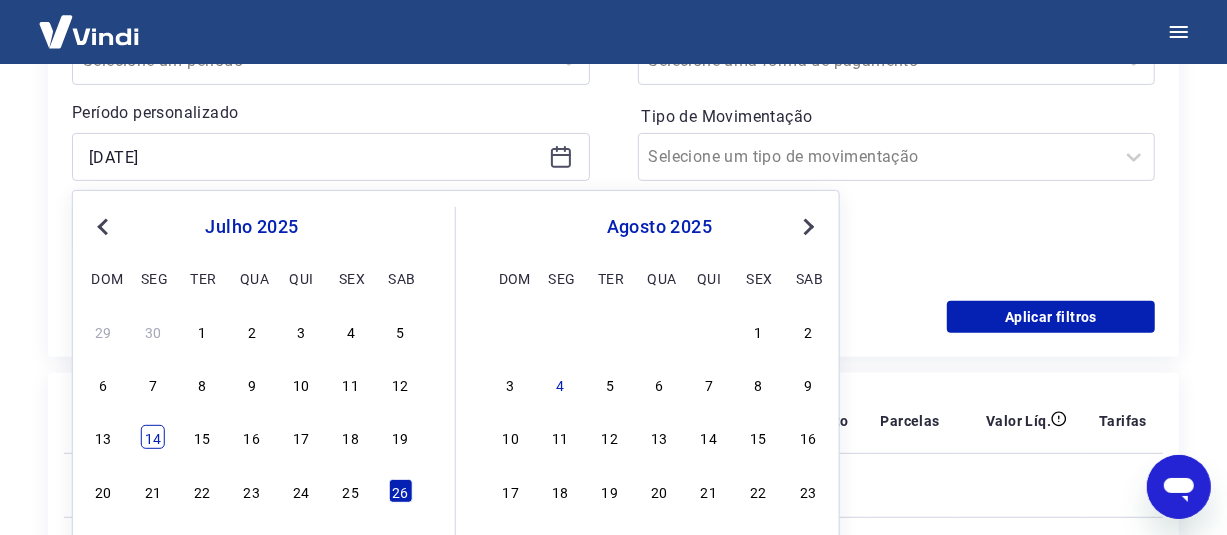 click on "14" at bounding box center (153, 437) 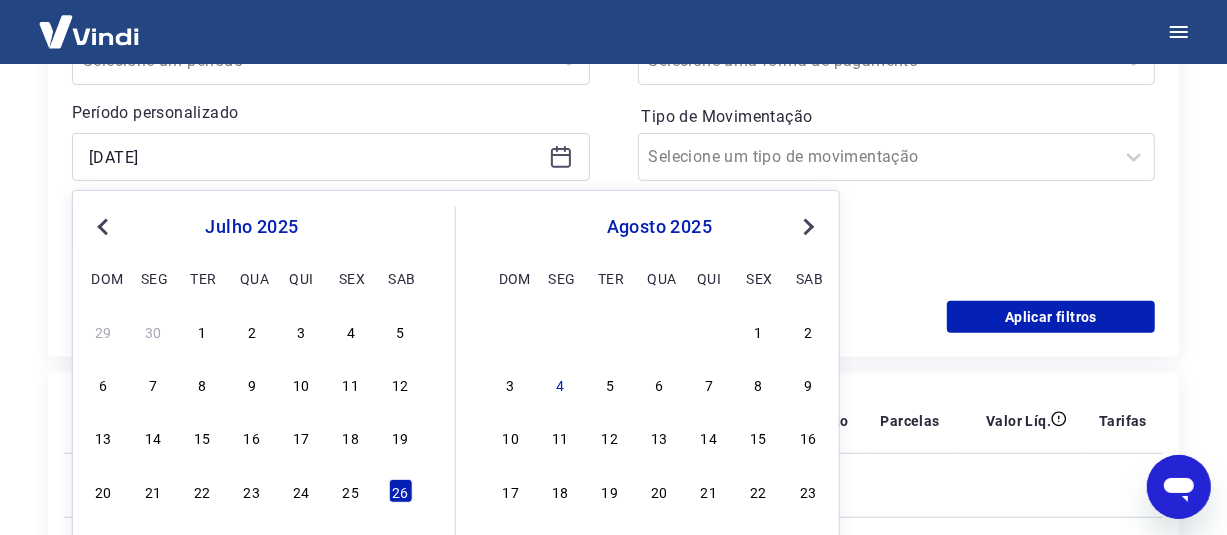 type on "[DATE]" 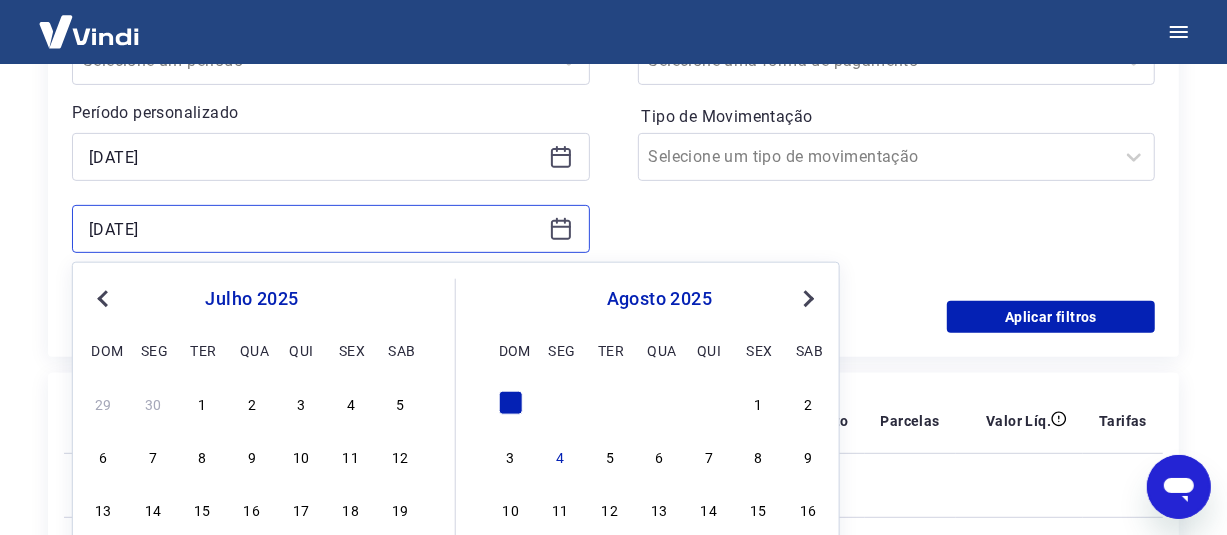 click on "[DATE]" at bounding box center [315, 229] 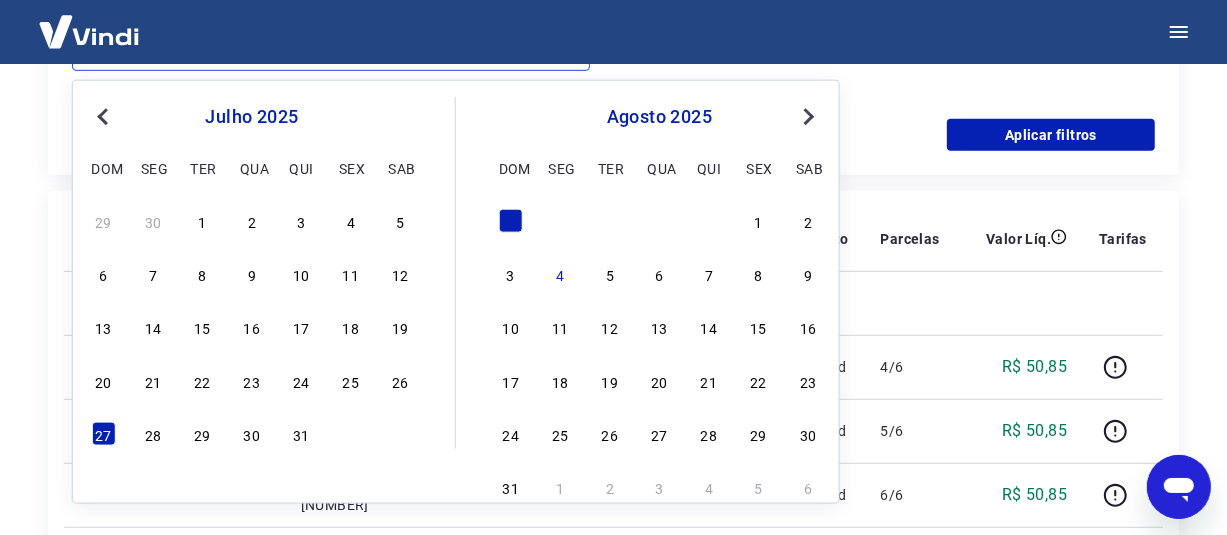 scroll, scrollTop: 600, scrollLeft: 0, axis: vertical 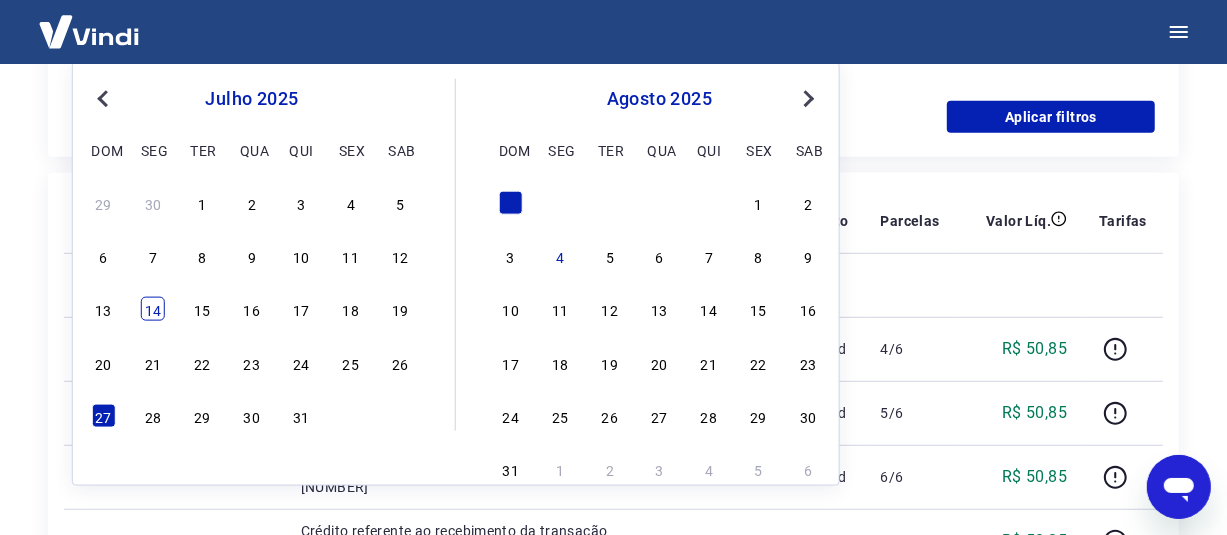 click on "14" at bounding box center [153, 309] 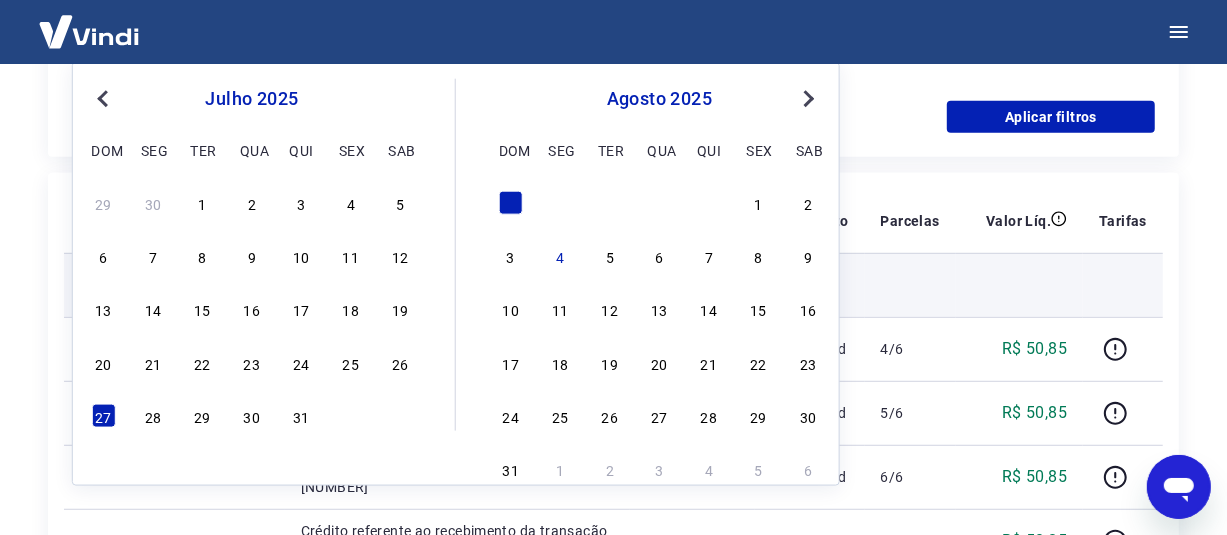 type on "[DATE]" 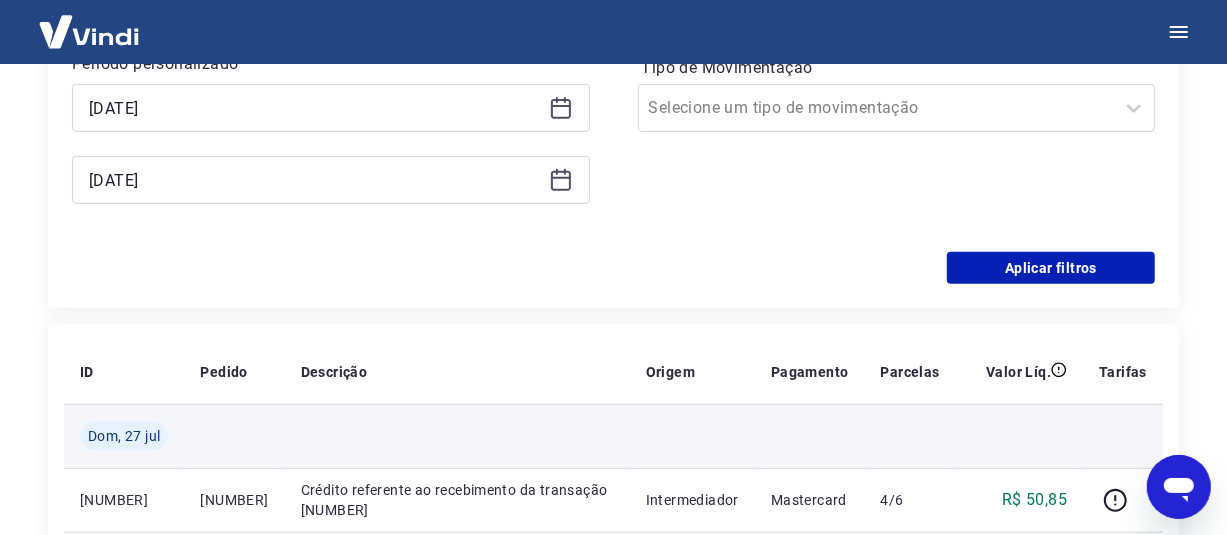 scroll, scrollTop: 400, scrollLeft: 0, axis: vertical 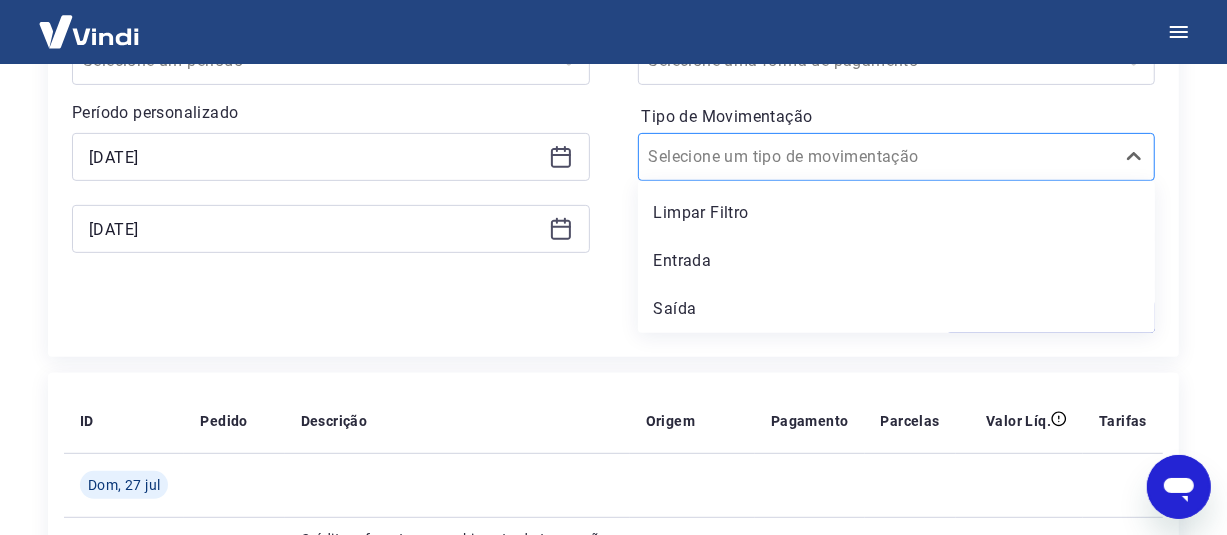 click at bounding box center [877, 157] 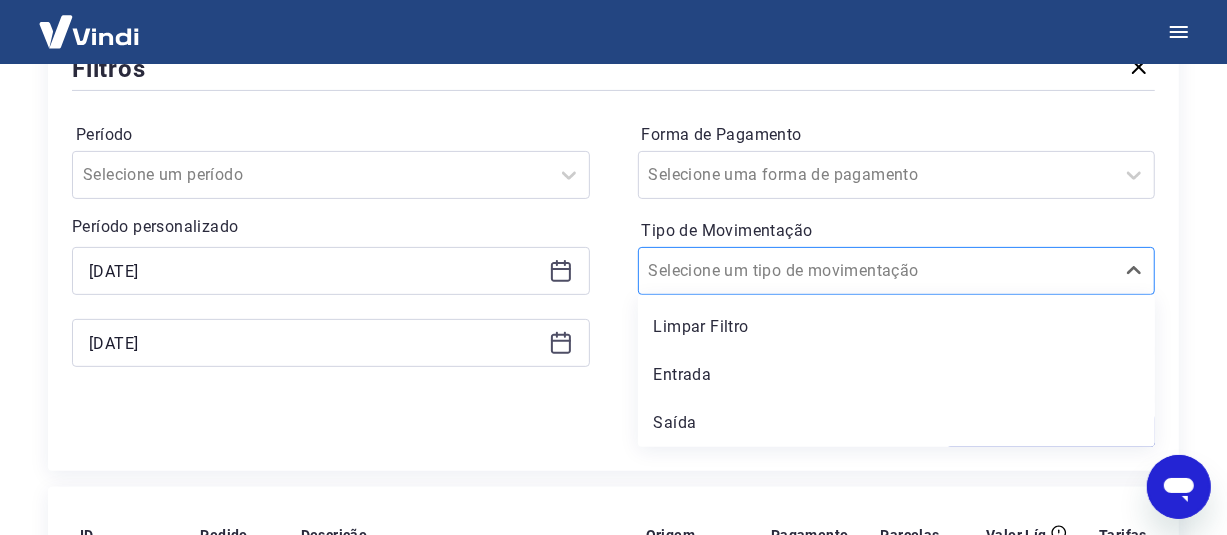 scroll, scrollTop: 200, scrollLeft: 0, axis: vertical 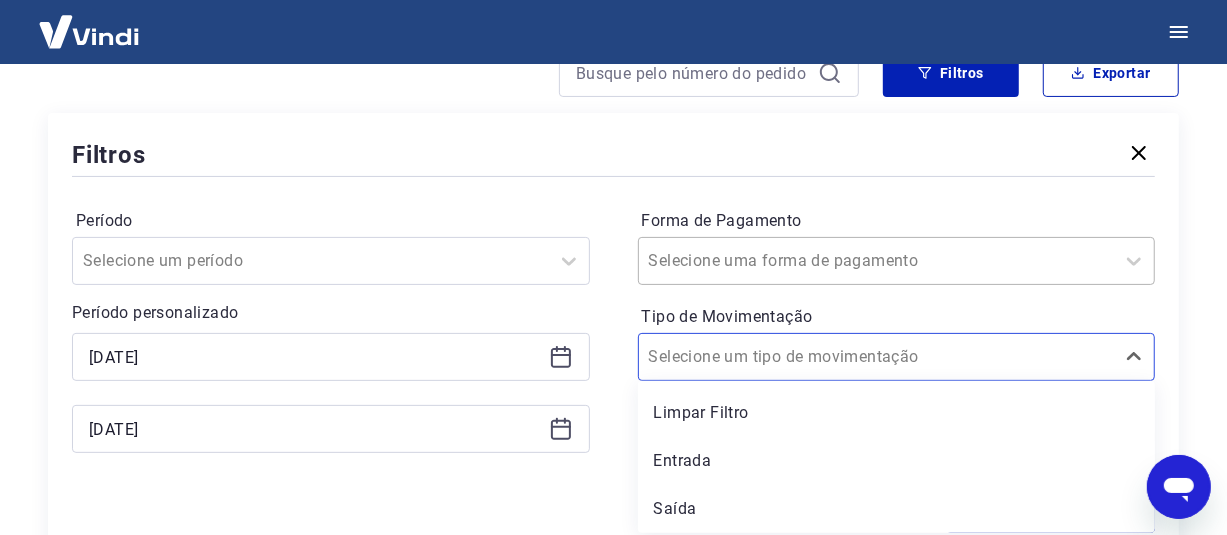 click on "Forma de Pagamento" at bounding box center (750, 261) 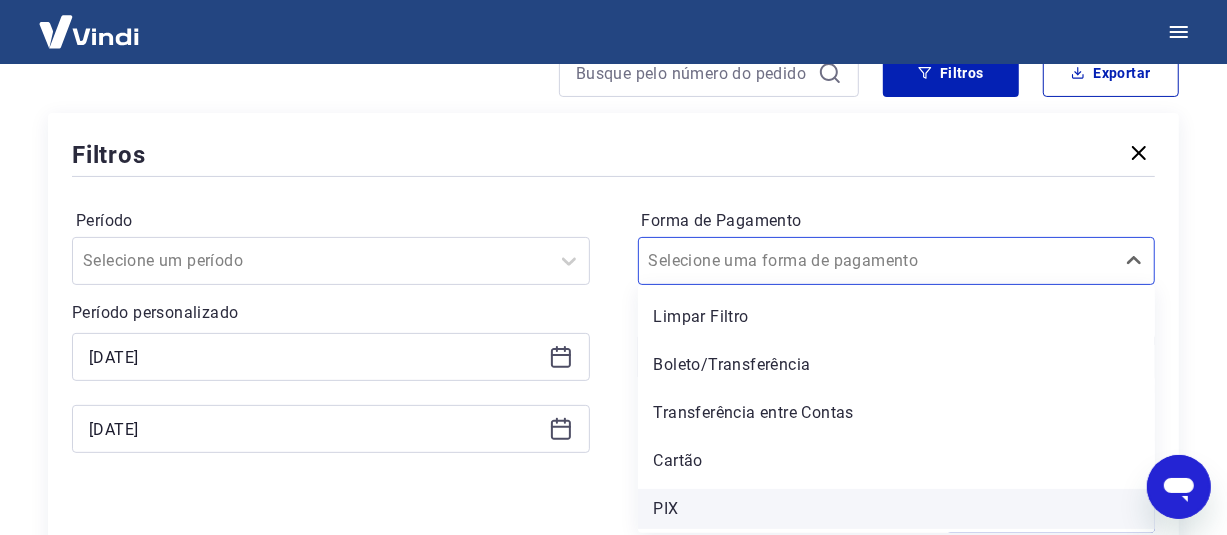click on "PIX" at bounding box center [897, 509] 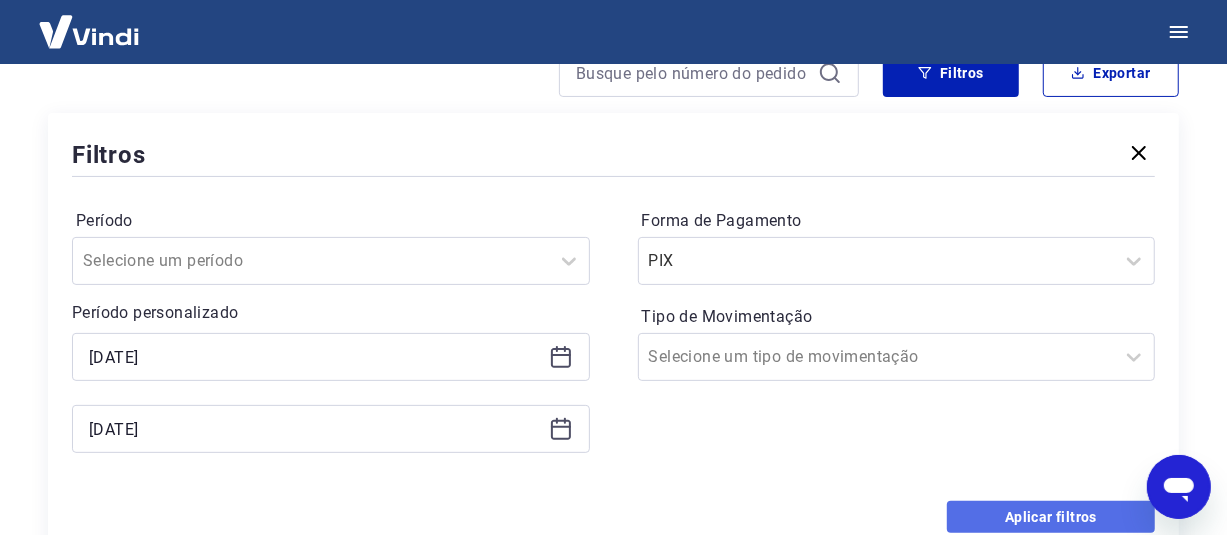 click on "Aplicar filtros" at bounding box center [1051, 517] 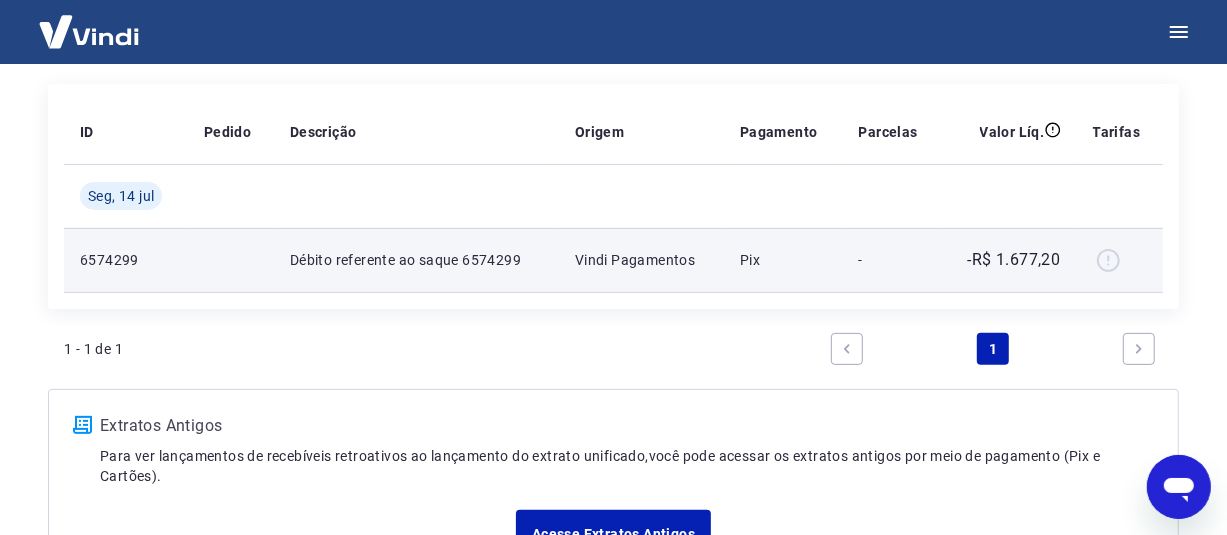 scroll, scrollTop: 200, scrollLeft: 0, axis: vertical 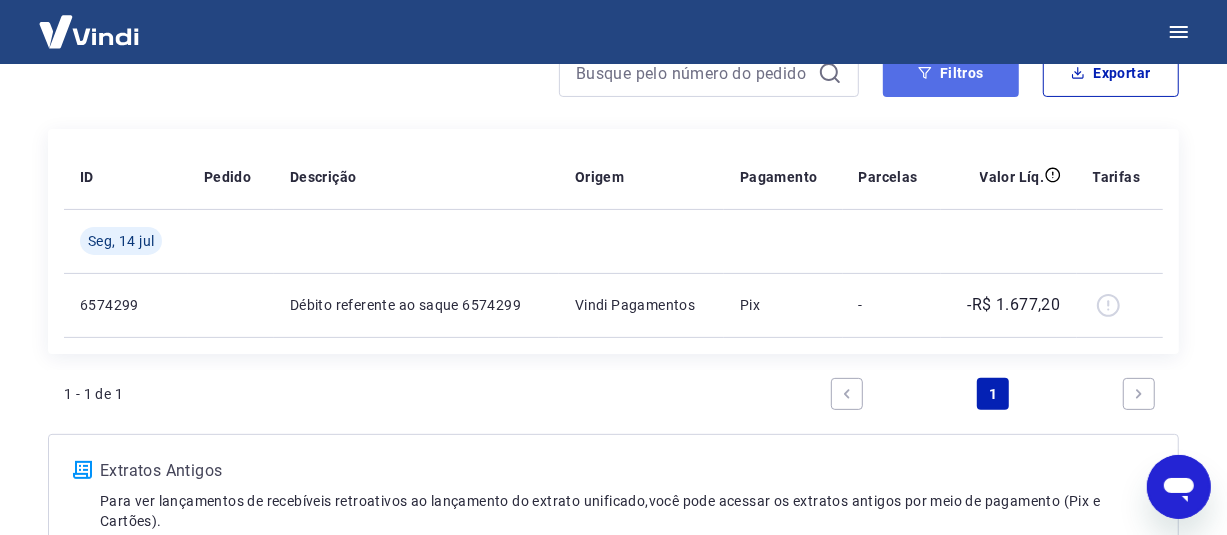 drag, startPoint x: 945, startPoint y: 79, endPoint x: 921, endPoint y: 91, distance: 26.832815 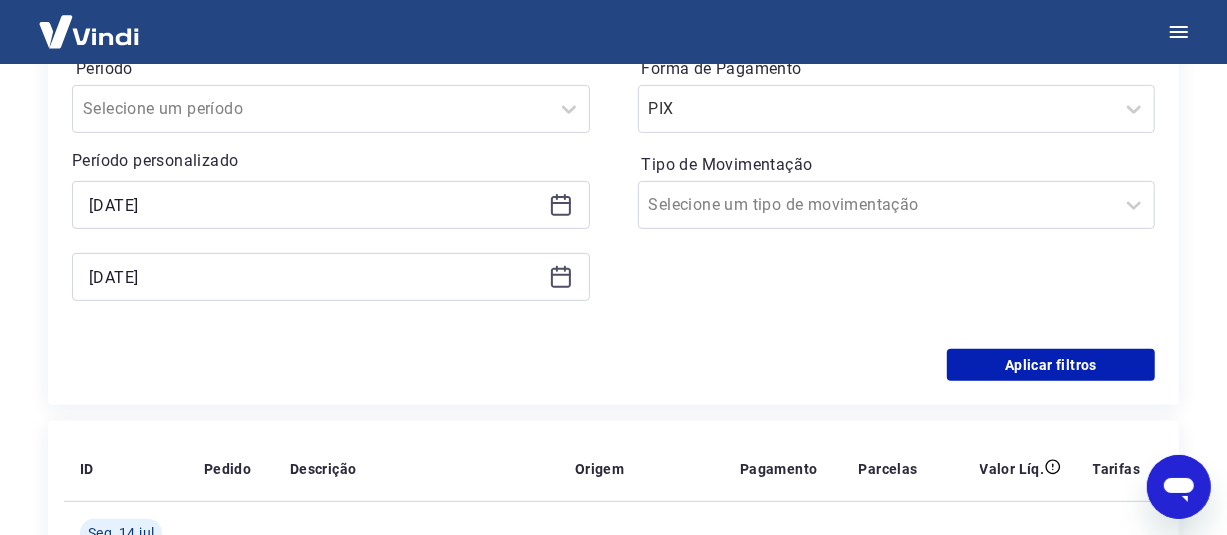 scroll, scrollTop: 400, scrollLeft: 0, axis: vertical 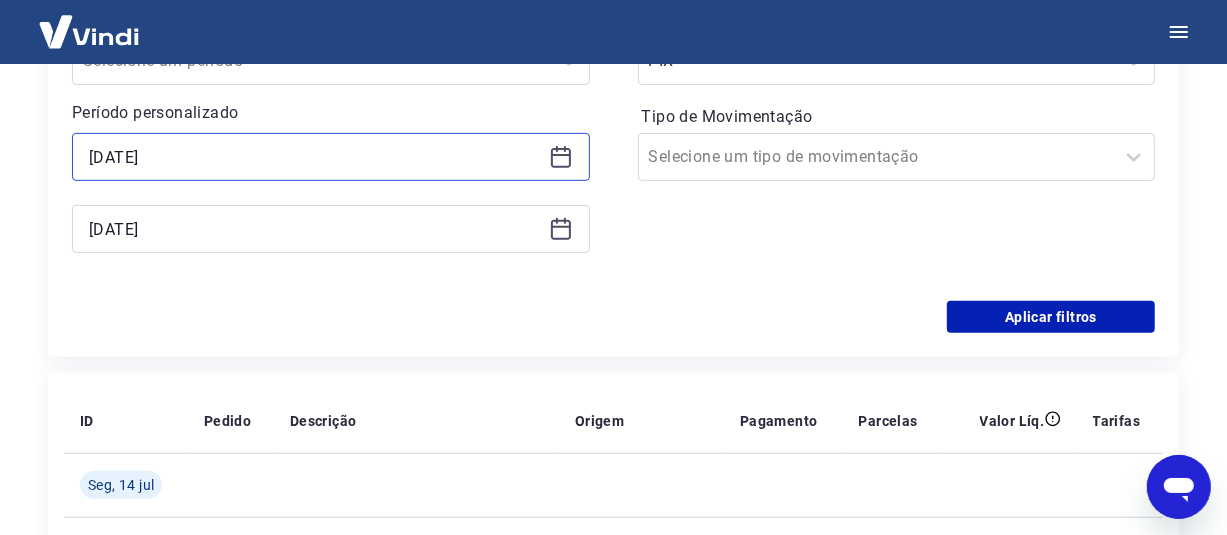 click on "[DATE]" at bounding box center (315, 157) 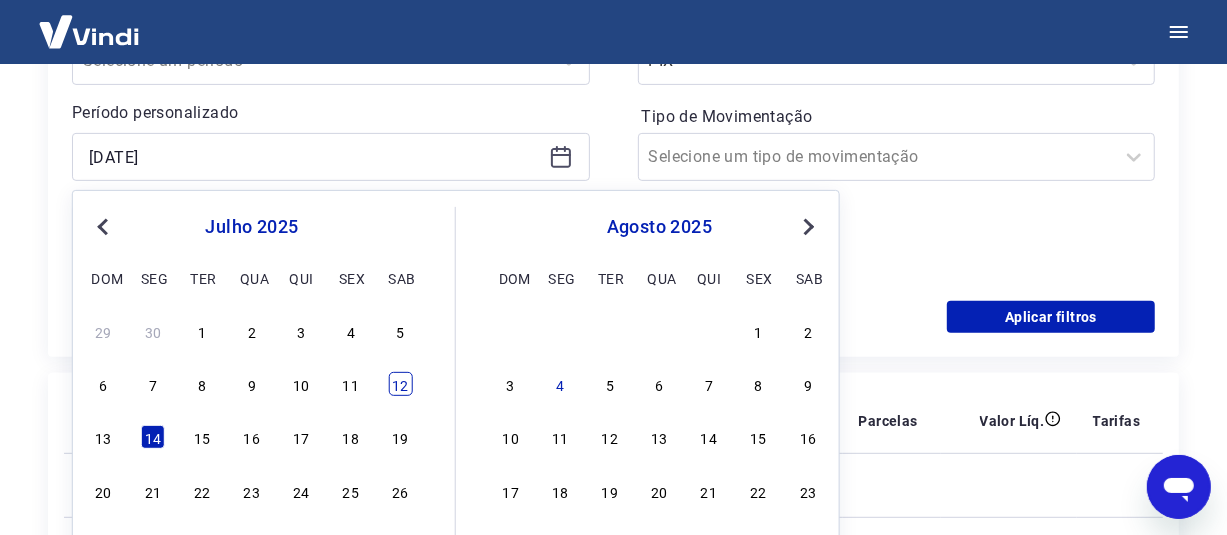 click on "12" at bounding box center [400, 384] 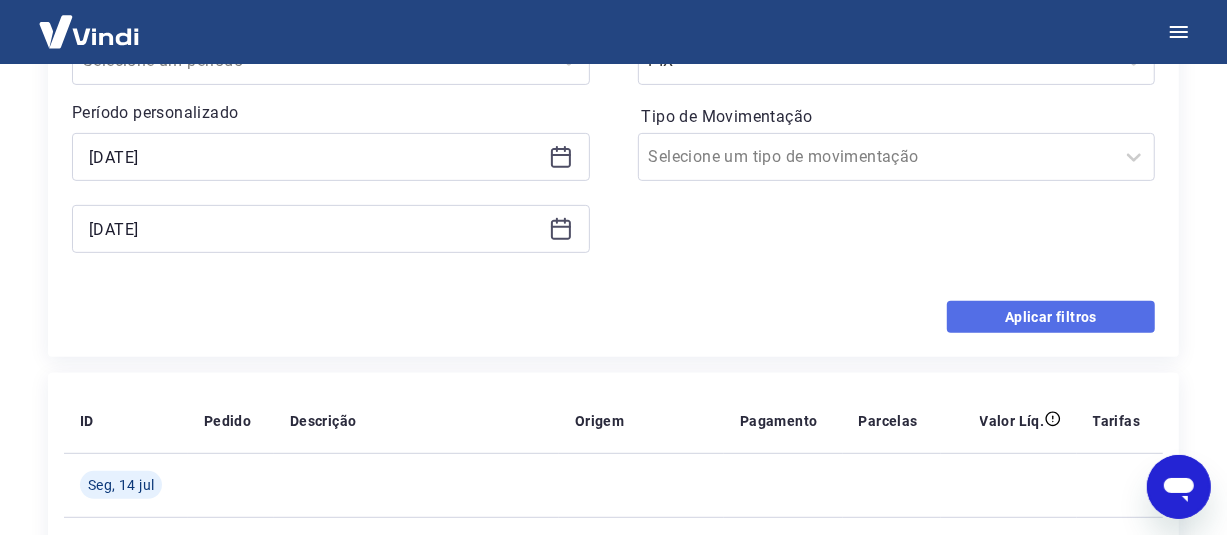 click on "Aplicar filtros" at bounding box center [1051, 317] 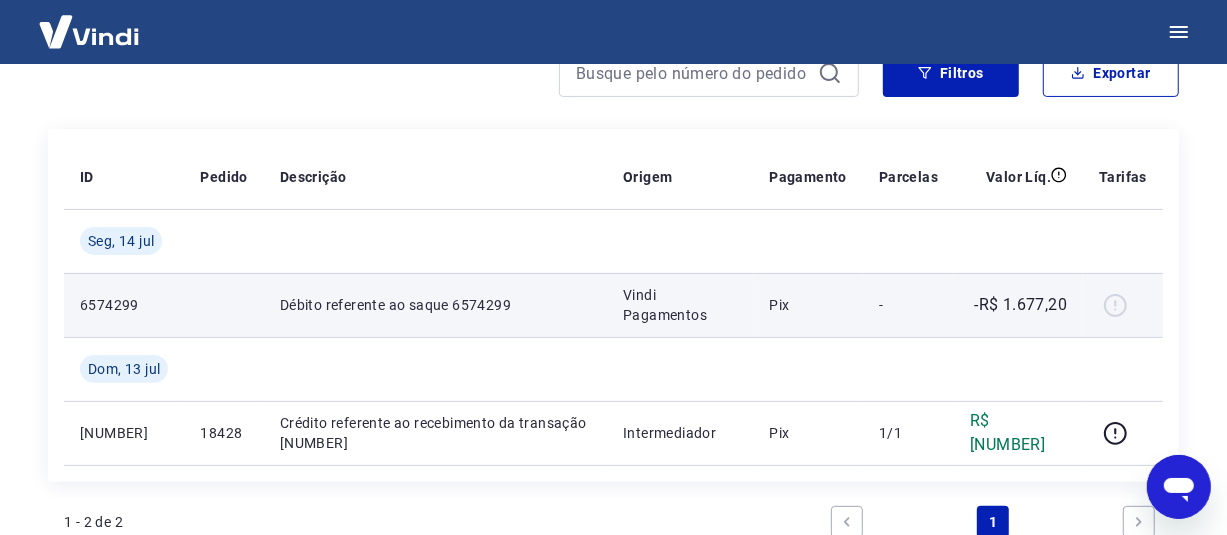 scroll, scrollTop: 100, scrollLeft: 0, axis: vertical 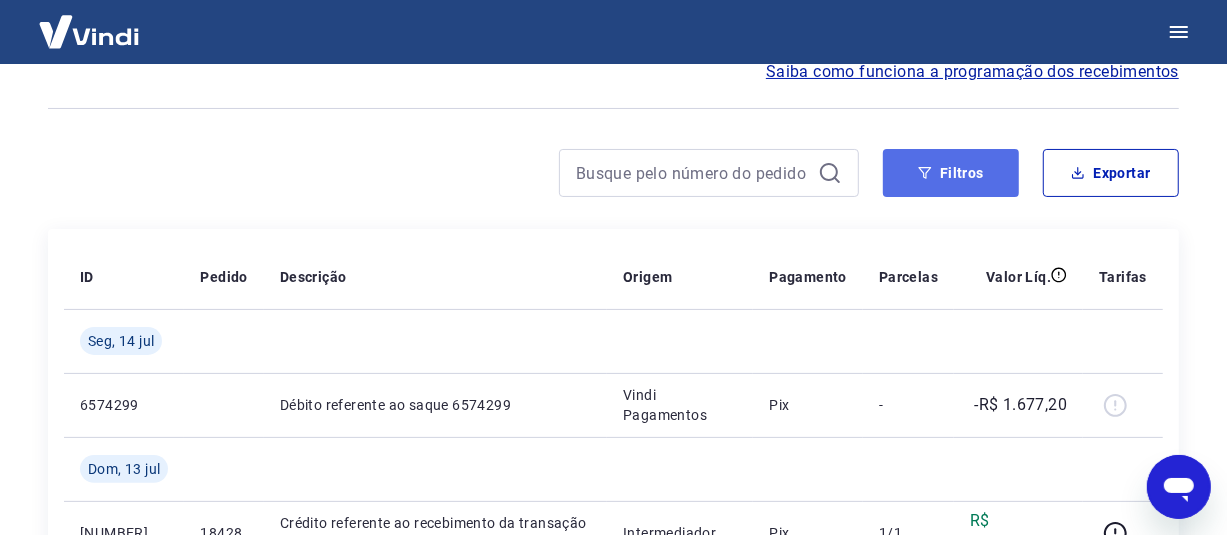 click on "Filtros" at bounding box center (951, 173) 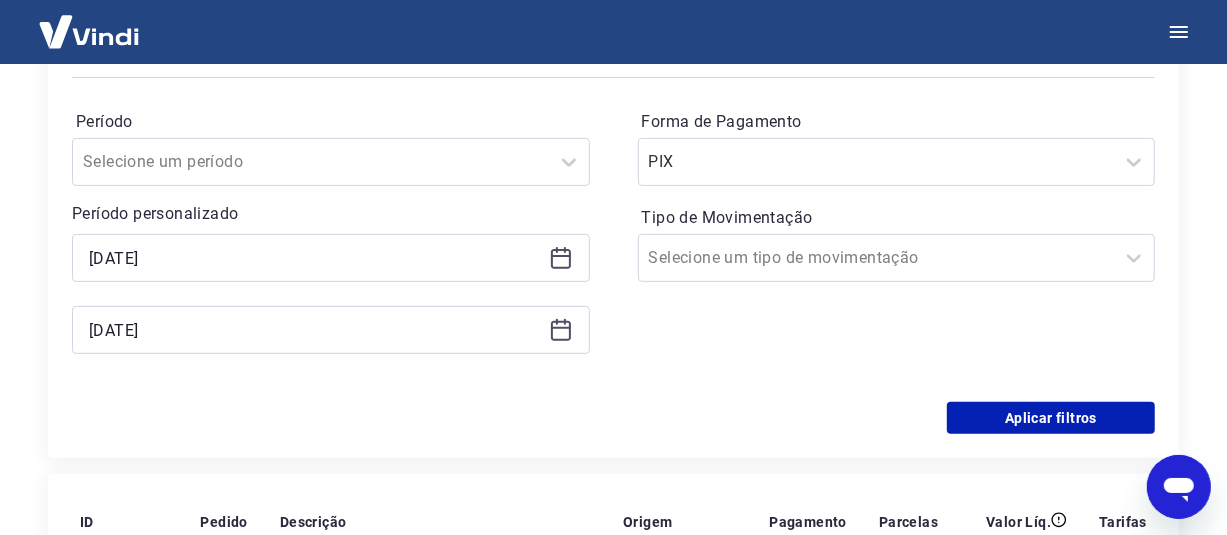 scroll, scrollTop: 300, scrollLeft: 0, axis: vertical 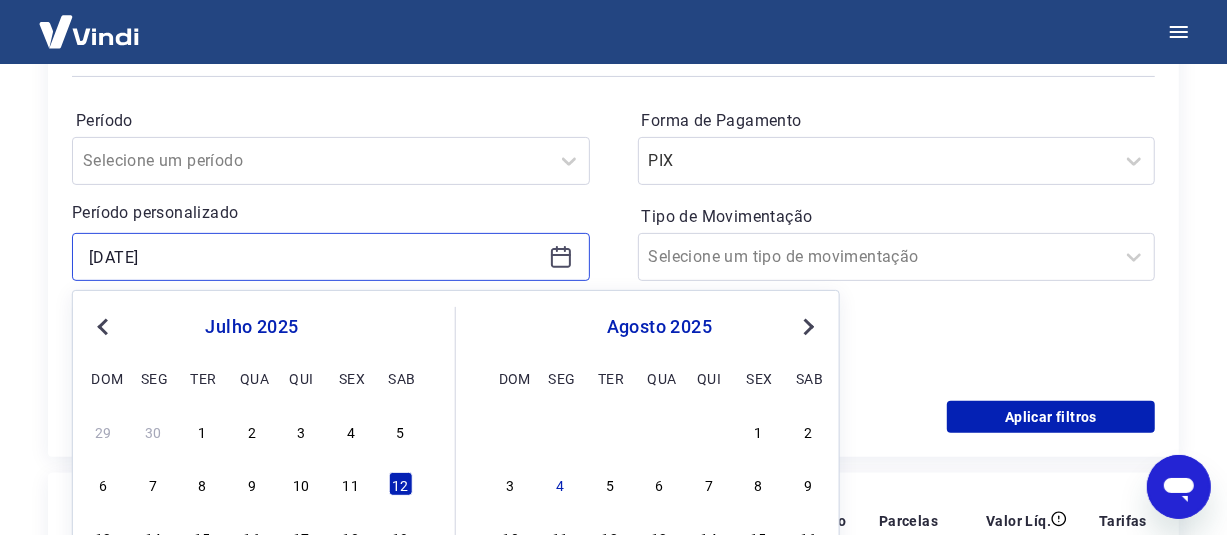 click on "[DATE]" at bounding box center [315, 257] 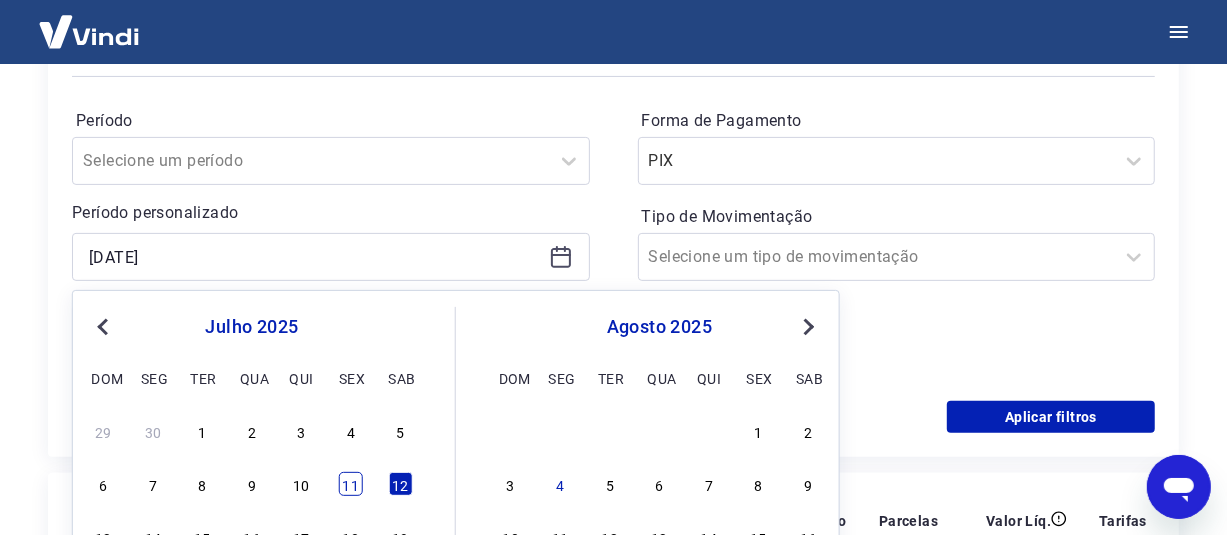click on "11" at bounding box center (351, 484) 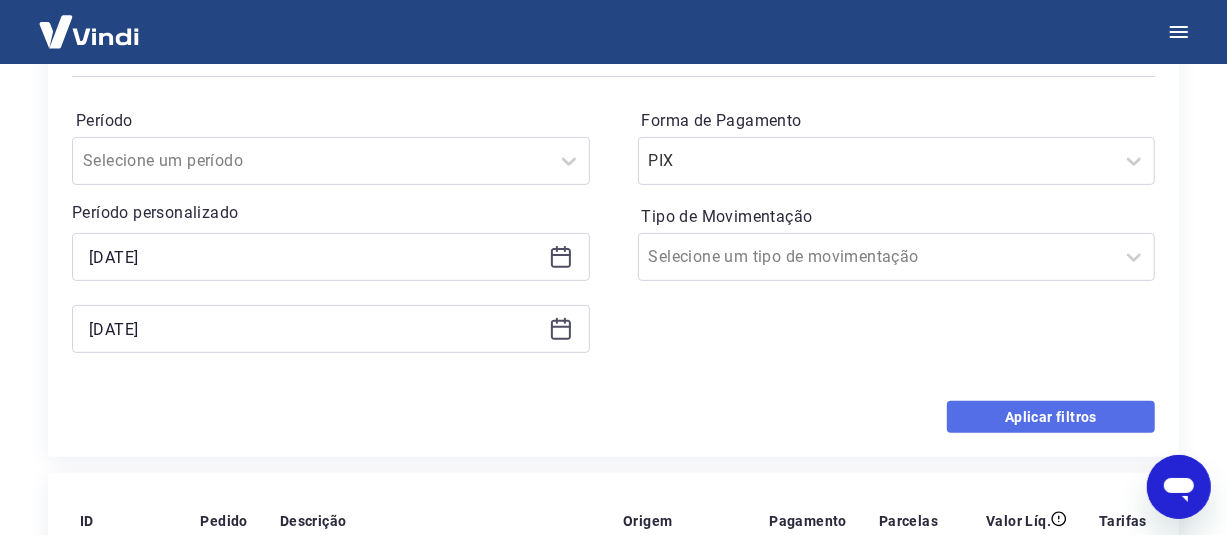 click on "Aplicar filtros" at bounding box center [1051, 417] 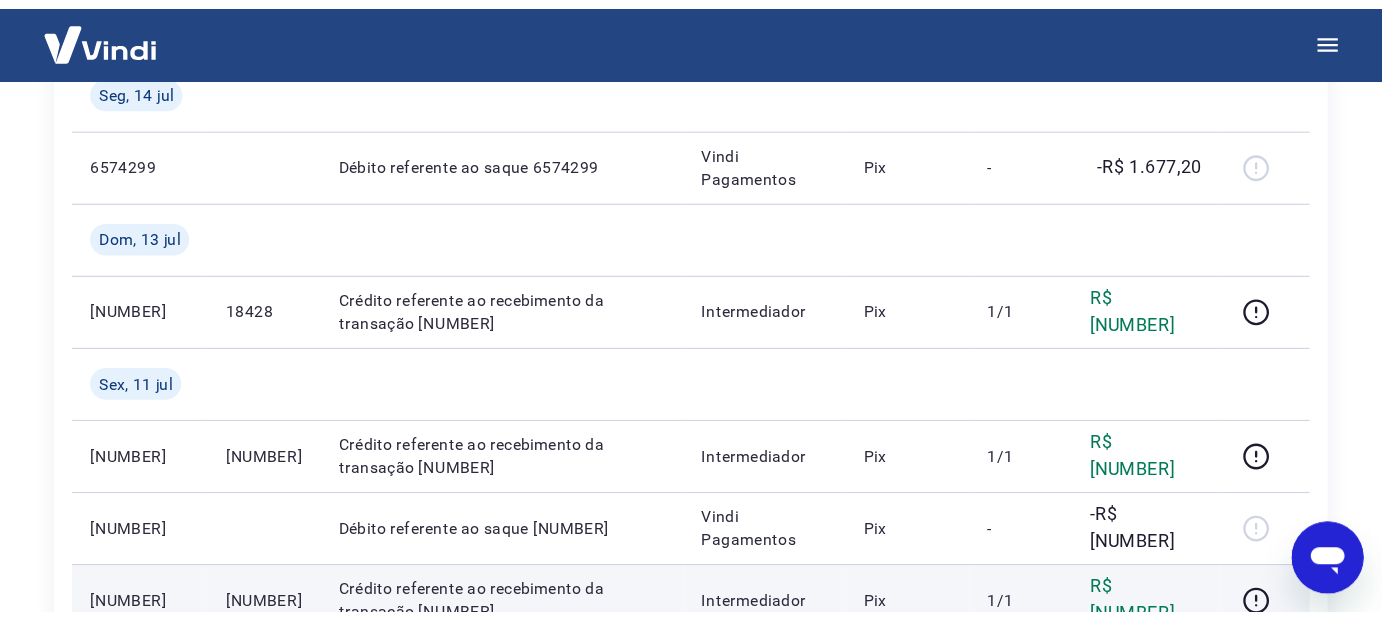 scroll, scrollTop: 400, scrollLeft: 0, axis: vertical 